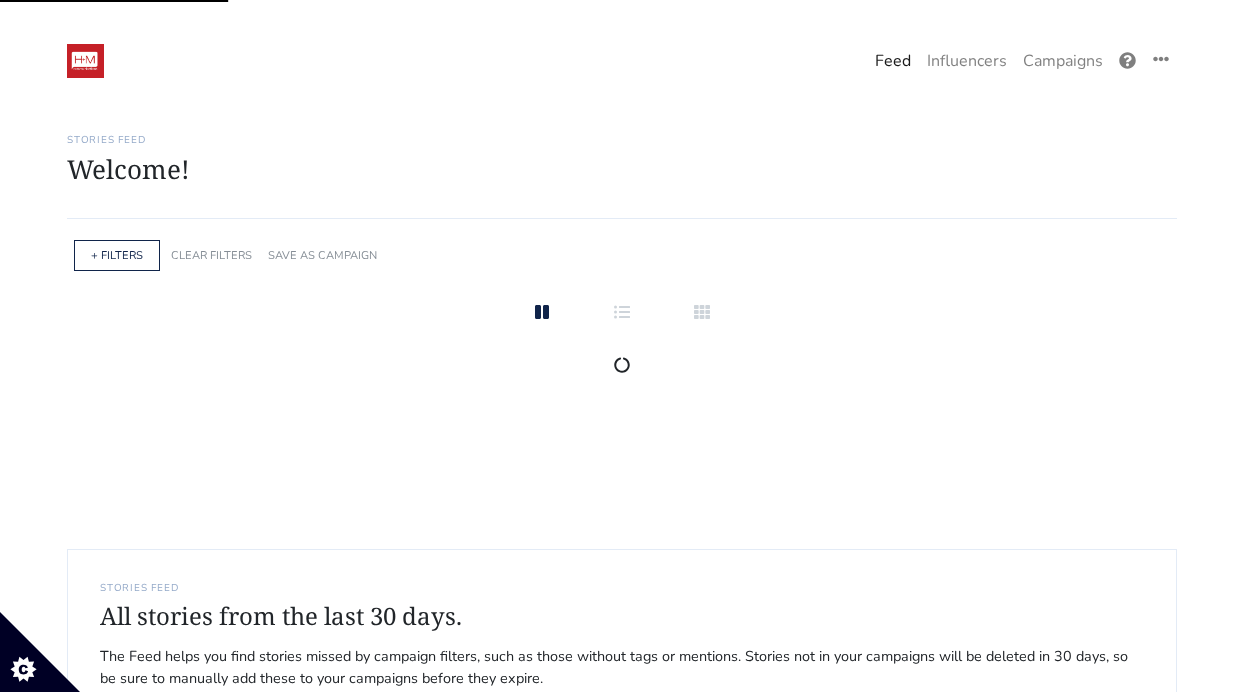 scroll, scrollTop: 0, scrollLeft: 0, axis: both 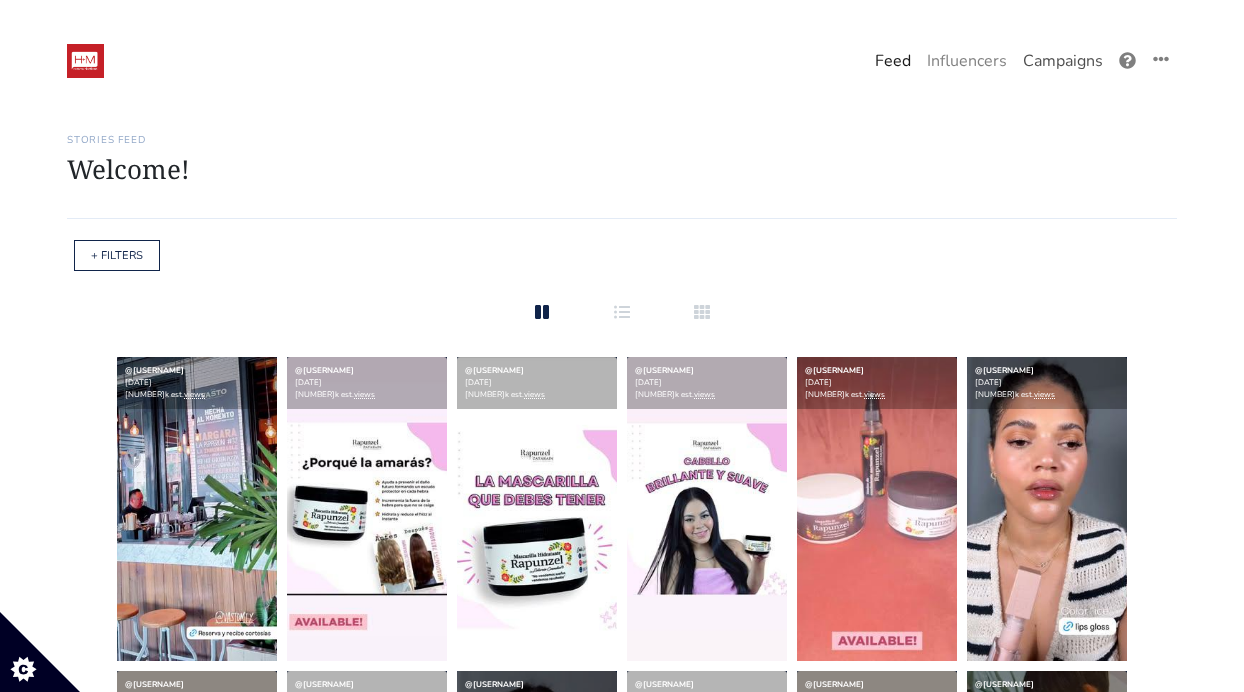 click on "Campaigns" at bounding box center (1063, 61) 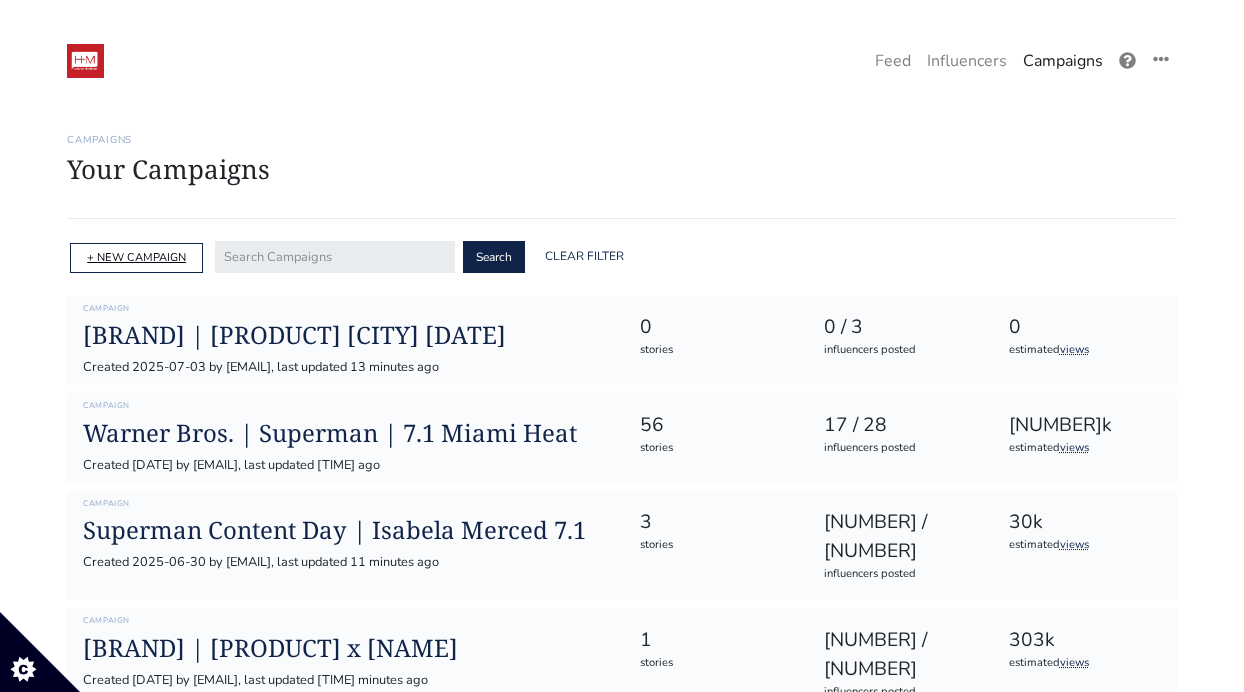 click on "+ NEW CAMPAIGN" at bounding box center (136, 257) 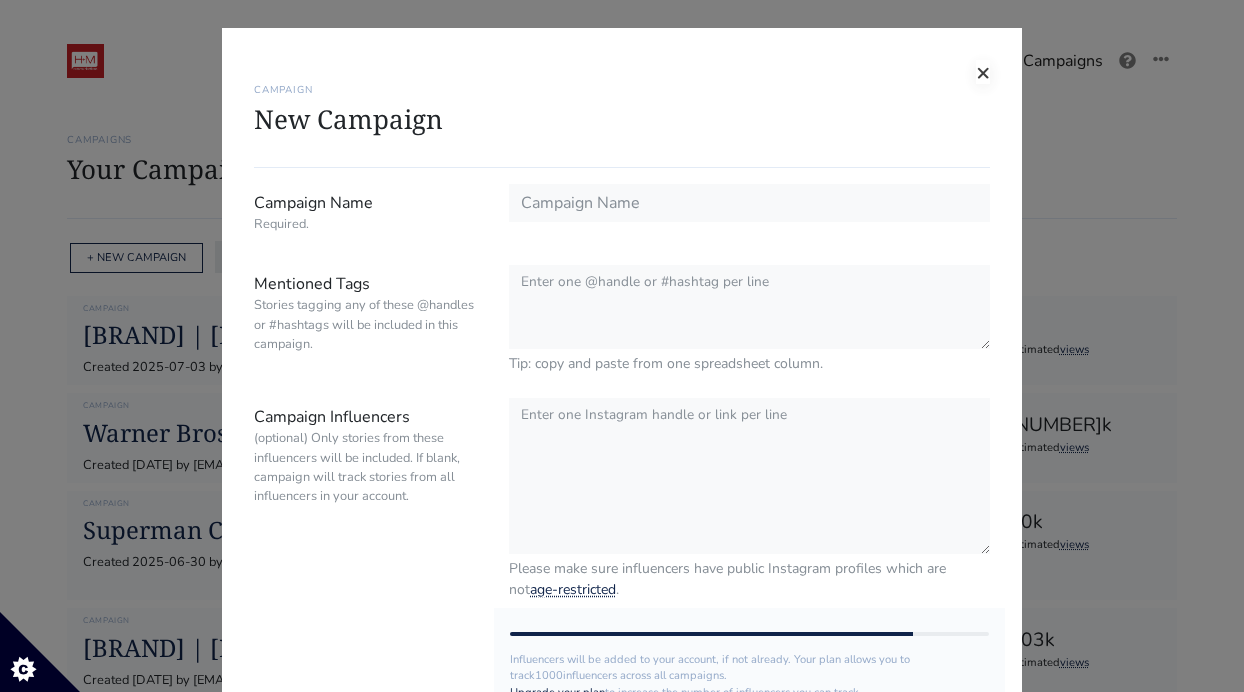 click on "×" at bounding box center [983, 72] 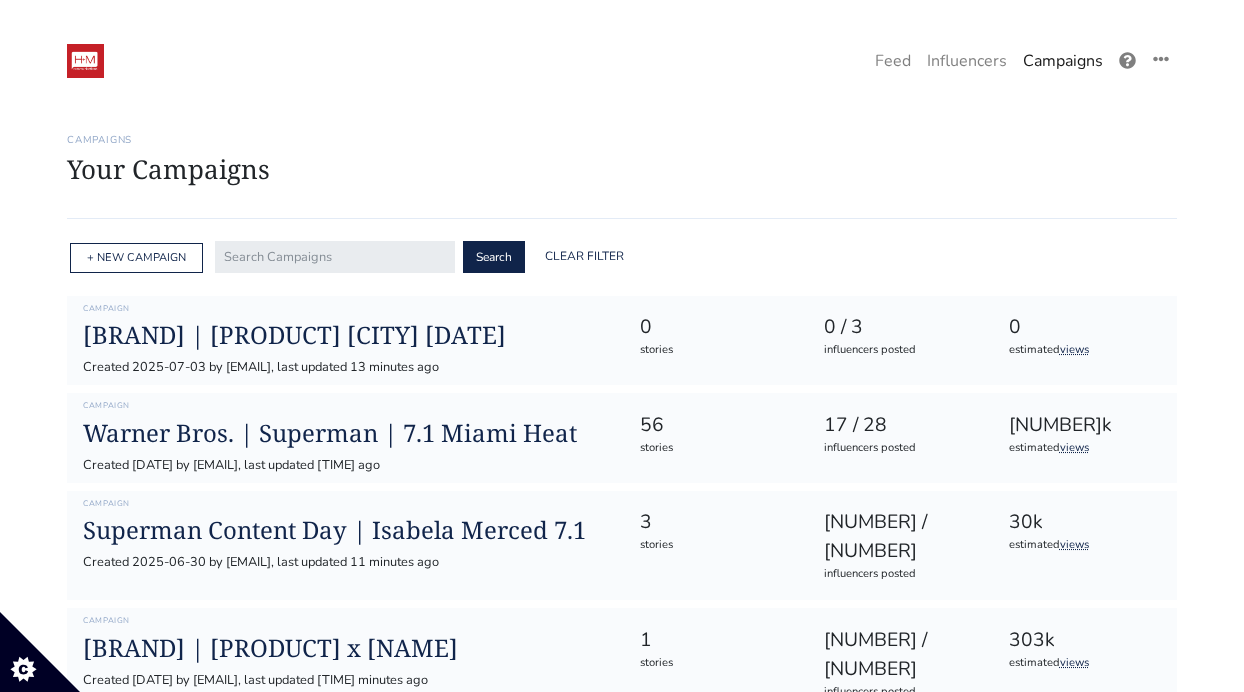 click on "+ NEW CAMPAIGN" at bounding box center (136, 258) 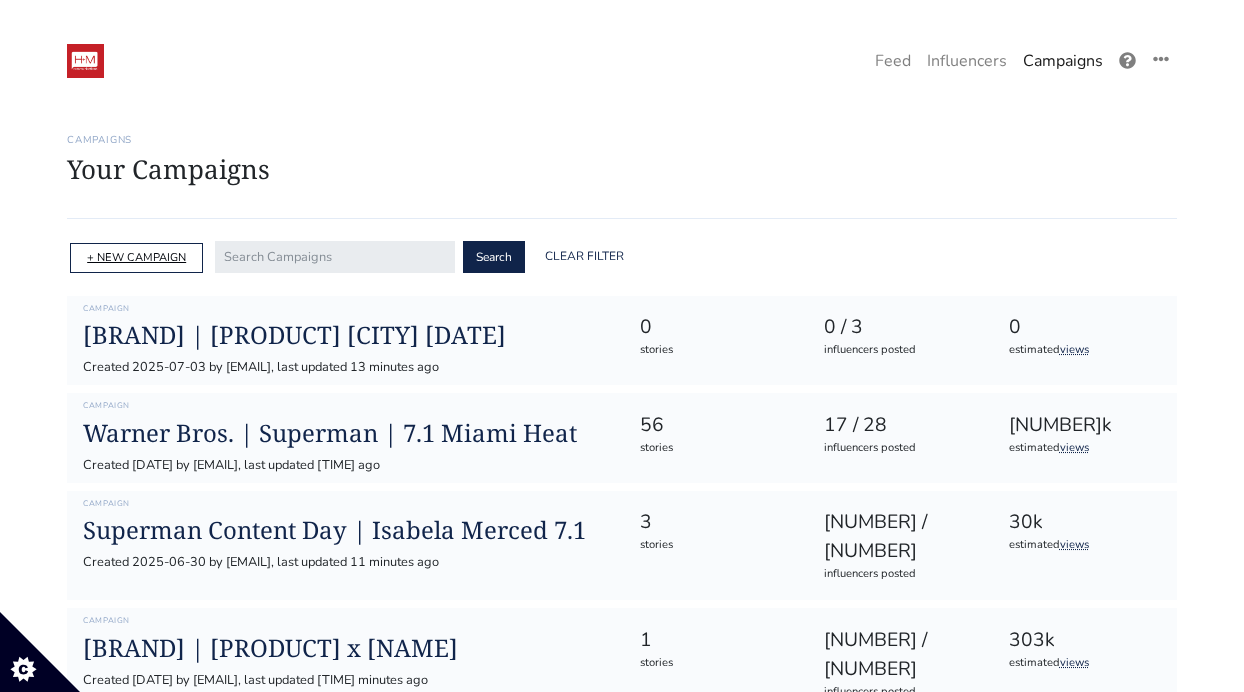click on "+ NEW CAMPAIGN" at bounding box center [136, 257] 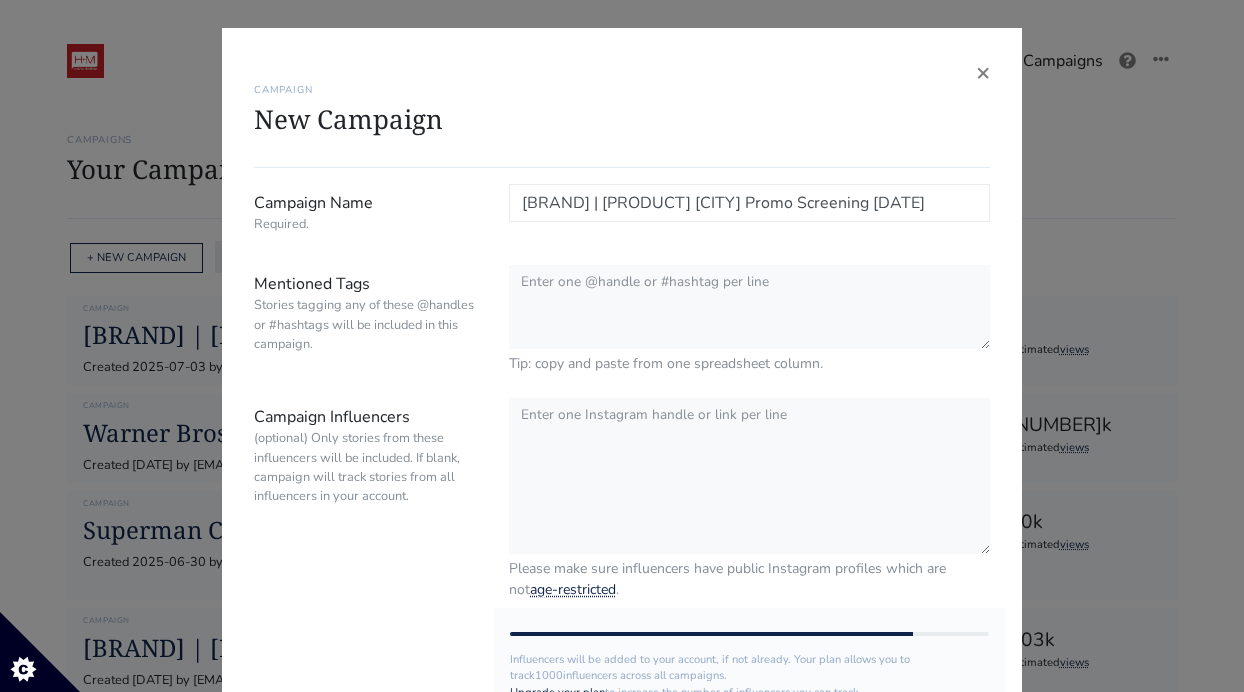 type on "Warner Bros. | Superman Chicago Promo Screening 7.7" 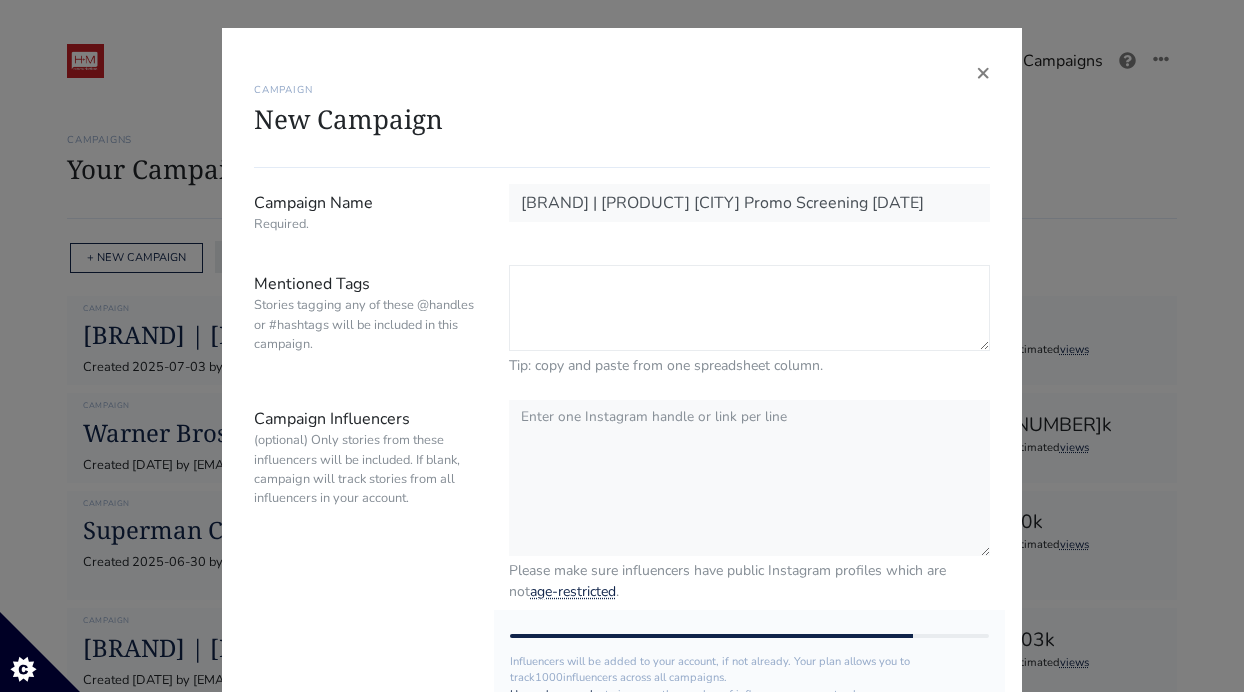 click on "Mentioned Tags
Stories tagging any of these @handles or #hashtags will be included in this campaign." at bounding box center [749, 308] 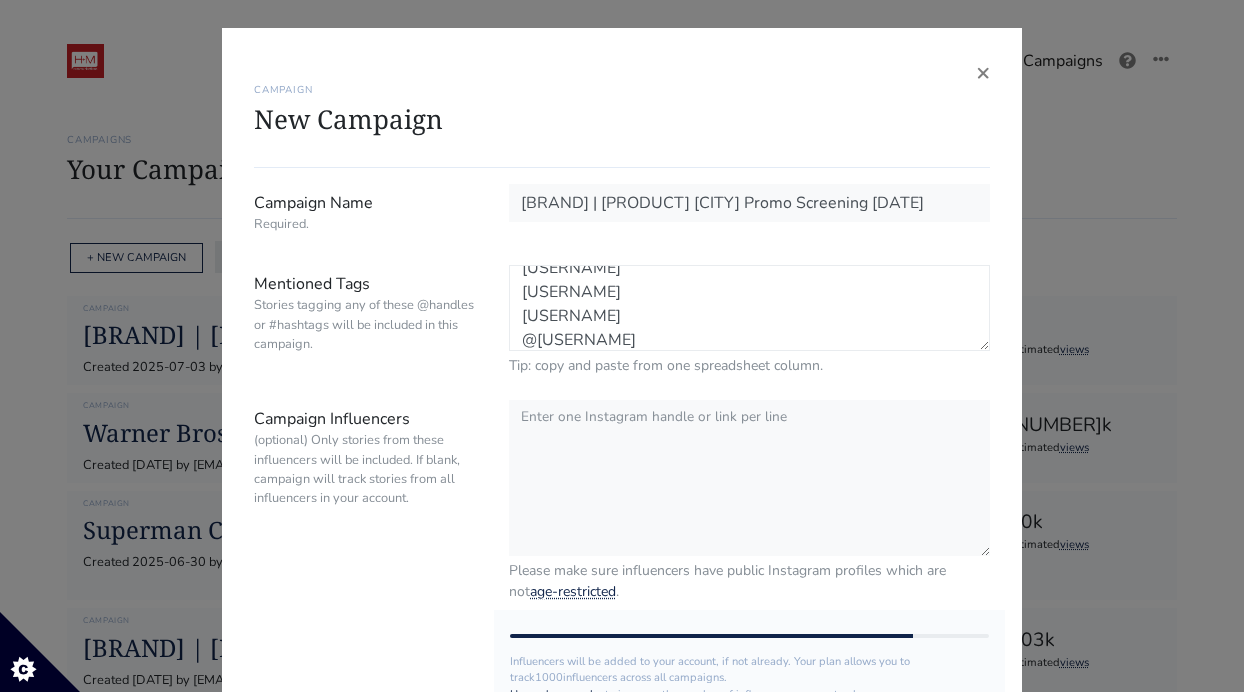 scroll, scrollTop: 0, scrollLeft: 0, axis: both 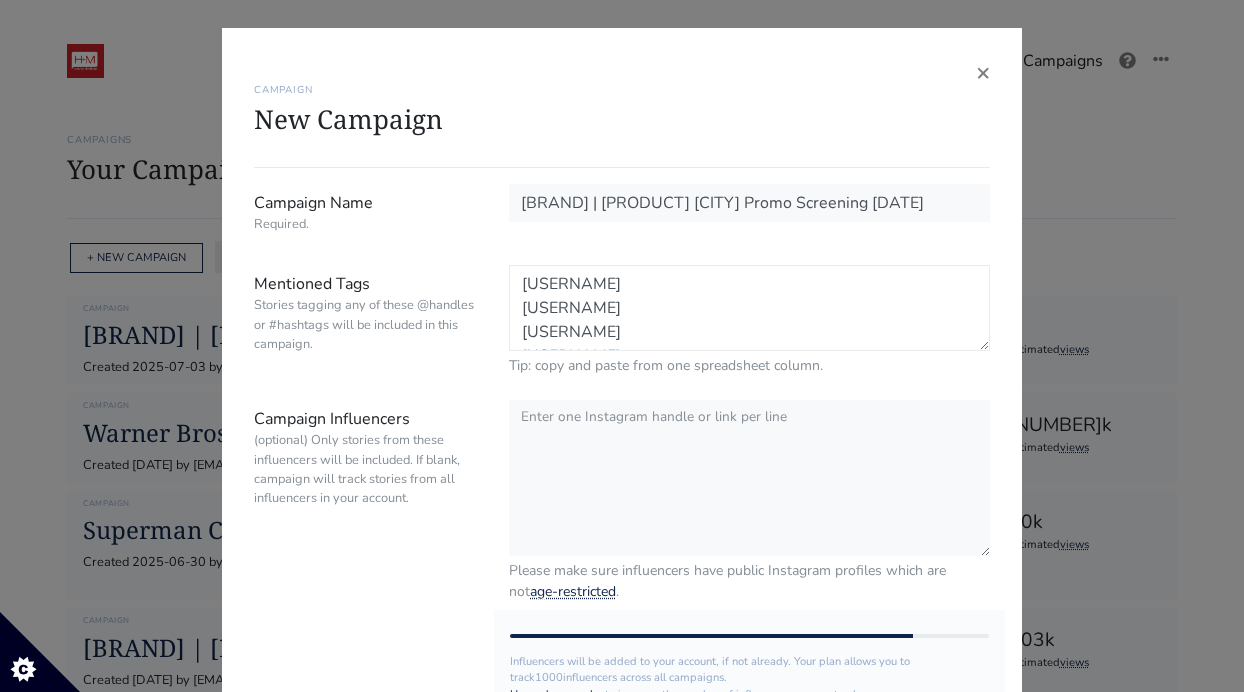click on "jaimunoz8
donutmamii
gradconmigo
babbyhorchata
mr.dmarin" at bounding box center [749, 308] 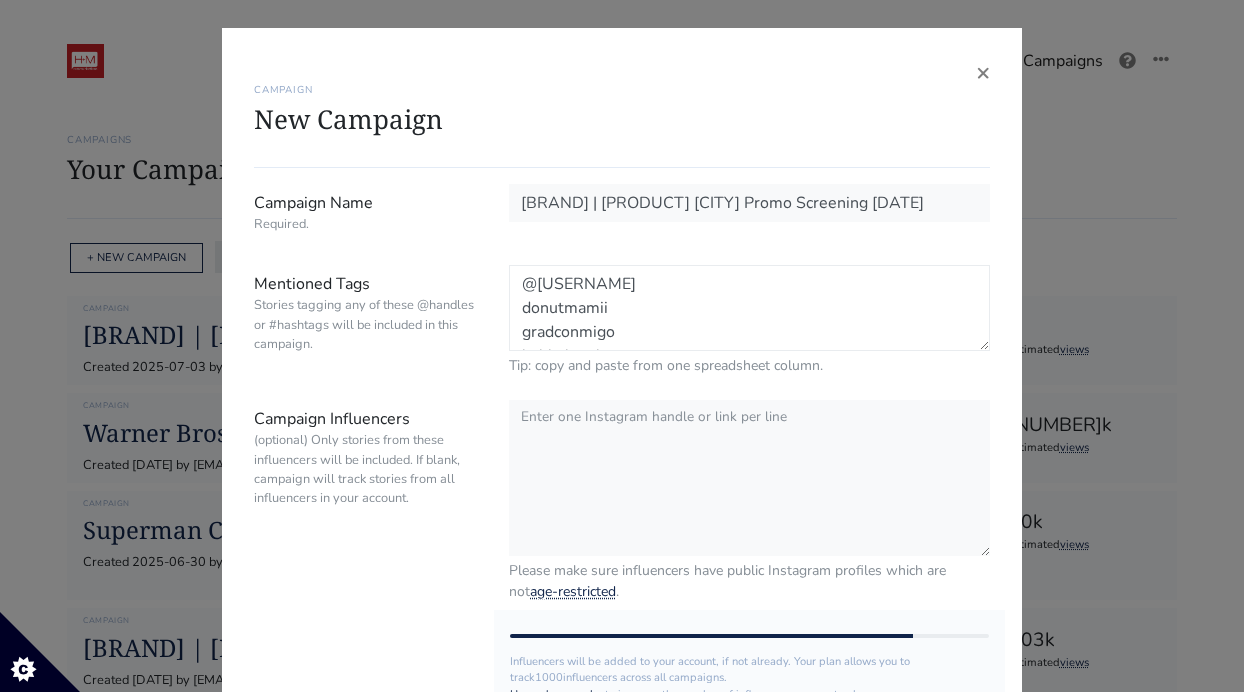 click on "@jaimunoz8
donutmamii
gradconmigo
babbyhorchata
mr.dmarin" at bounding box center (749, 308) 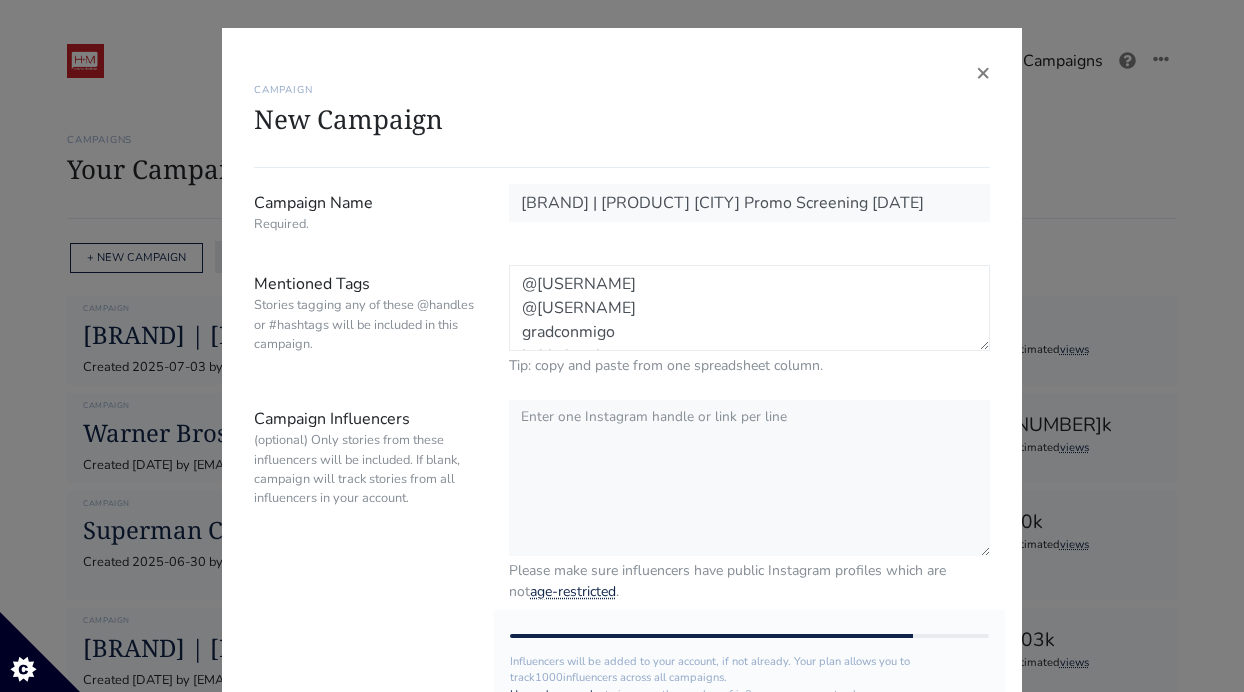 click on "@jaimunoz8
@donutmamii
gradconmigo
babbyhorchata
mr.dmarin" at bounding box center [749, 308] 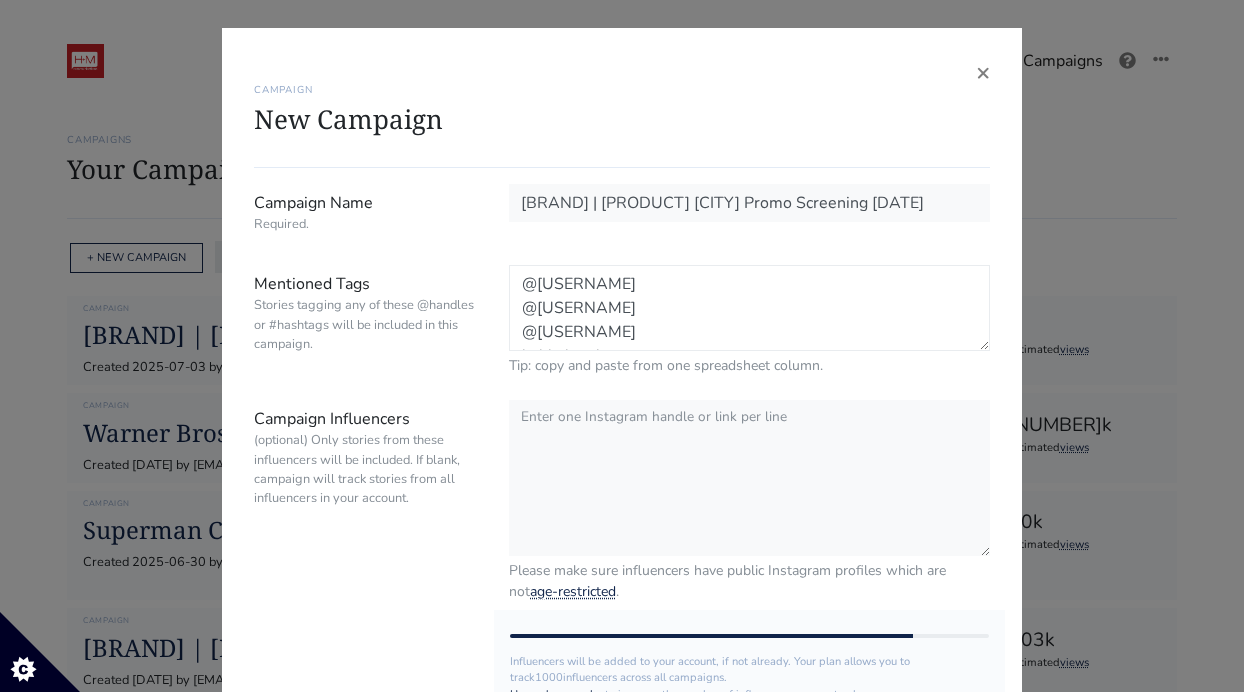 scroll, scrollTop: 32, scrollLeft: 0, axis: vertical 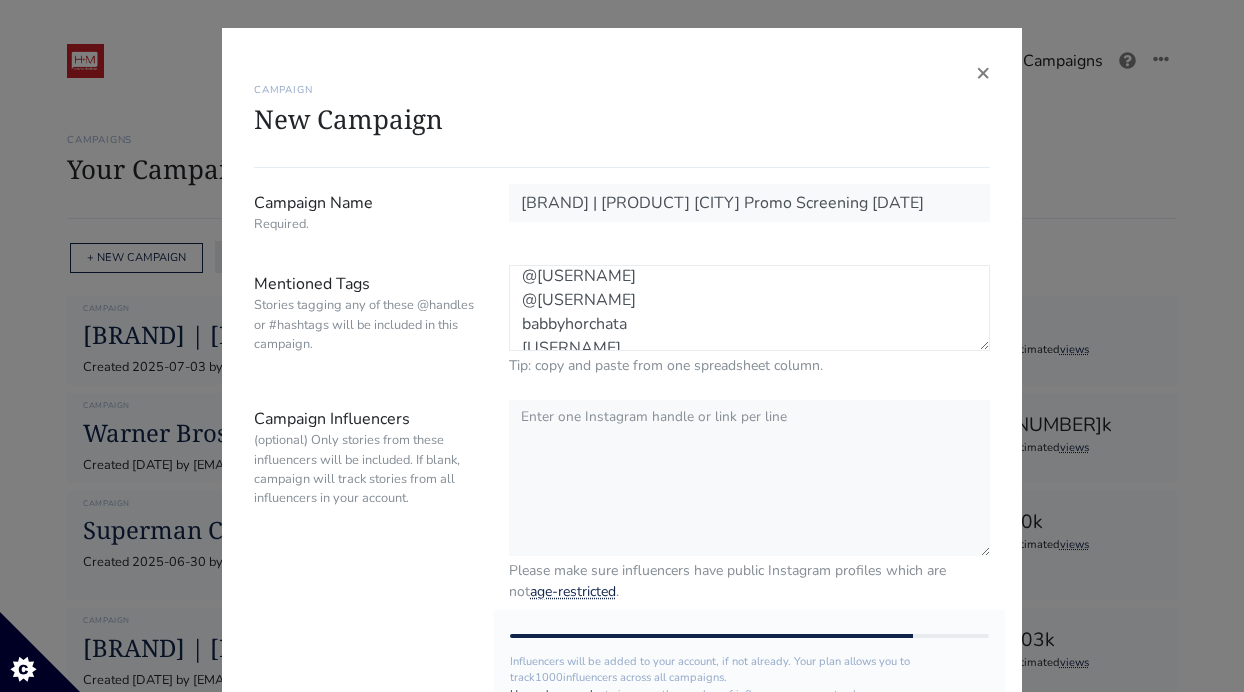click on "@jaimunoz8
@donutmamii
@gradconmigo
babbyhorchata
mr.dmarin" at bounding box center (749, 308) 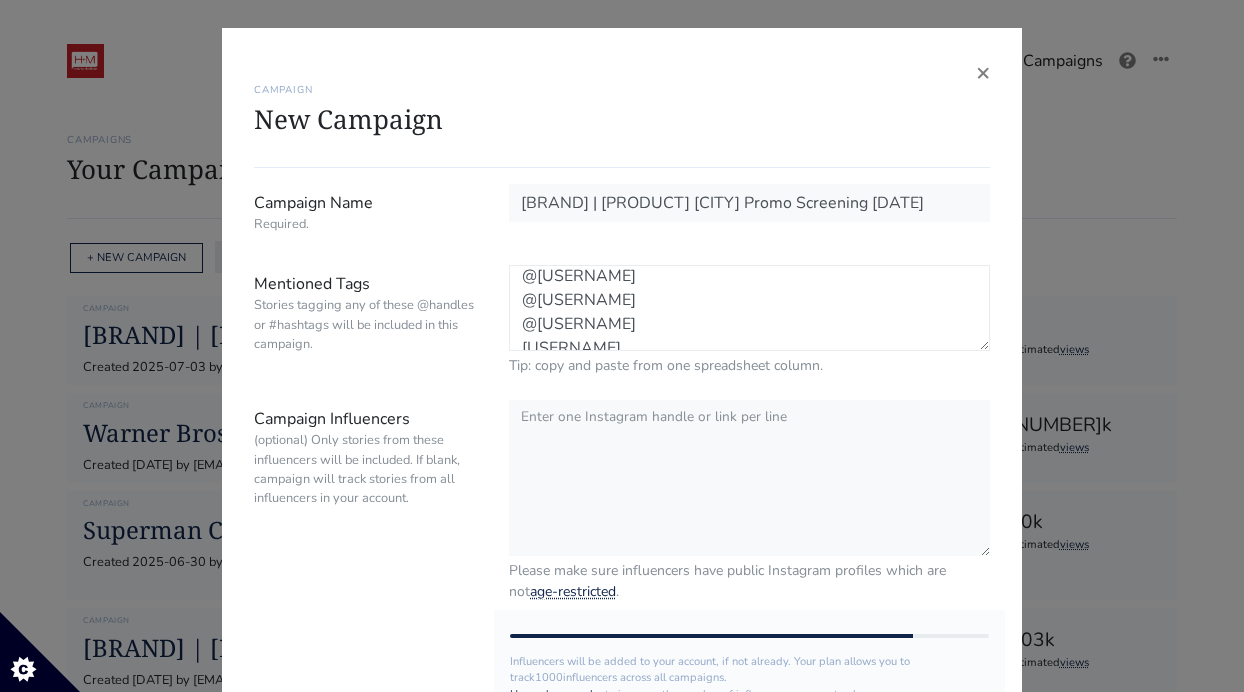 scroll, scrollTop: 48, scrollLeft: 0, axis: vertical 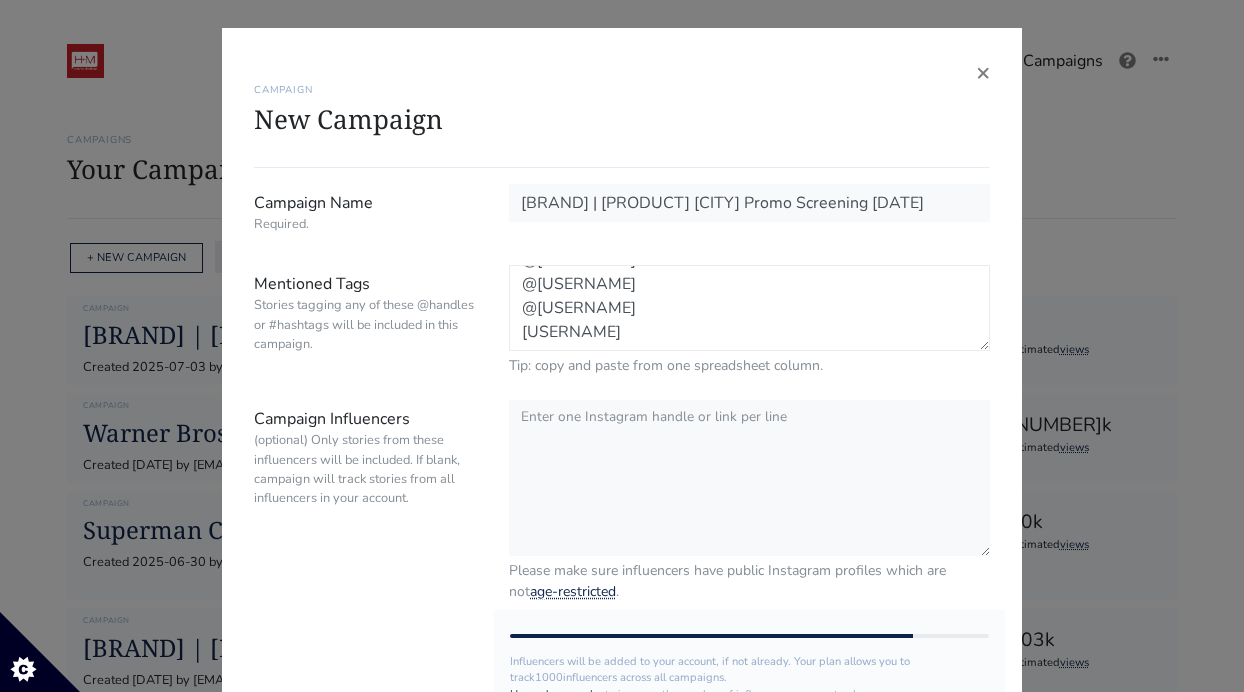 click on "@jaimunoz8
@donutmamii
@gradconmigo
@babbyhorchata
mr.dmarin" at bounding box center [749, 308] 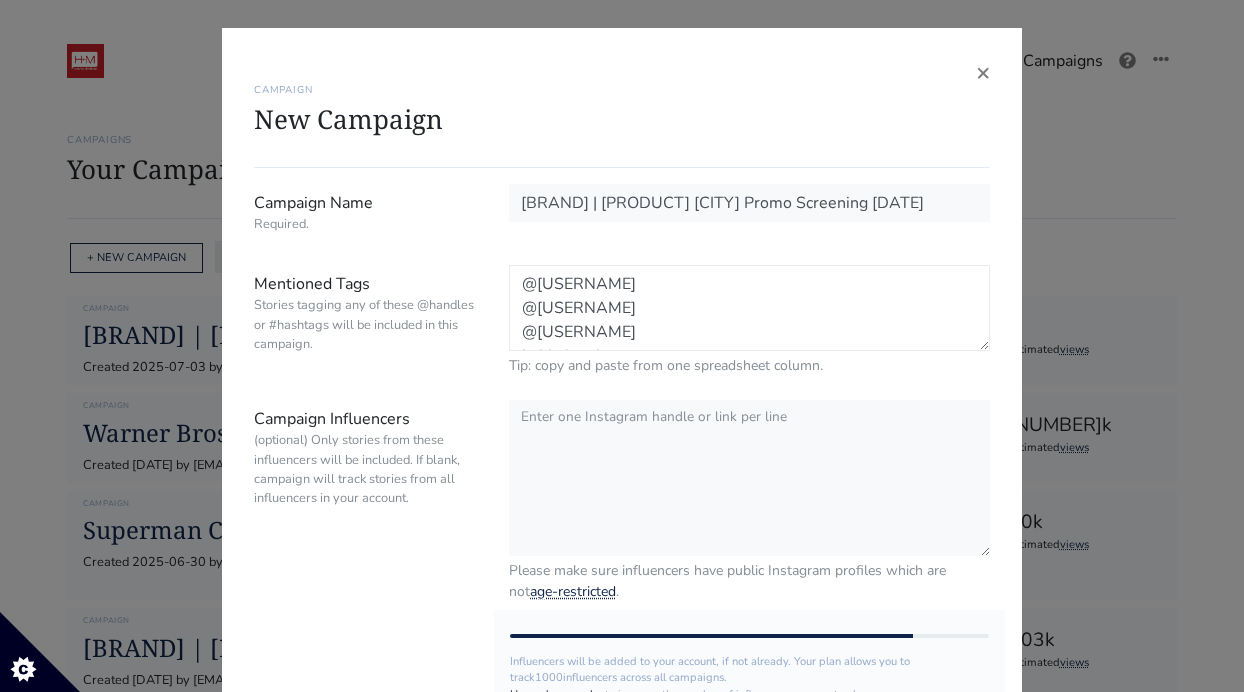 scroll, scrollTop: 48, scrollLeft: 0, axis: vertical 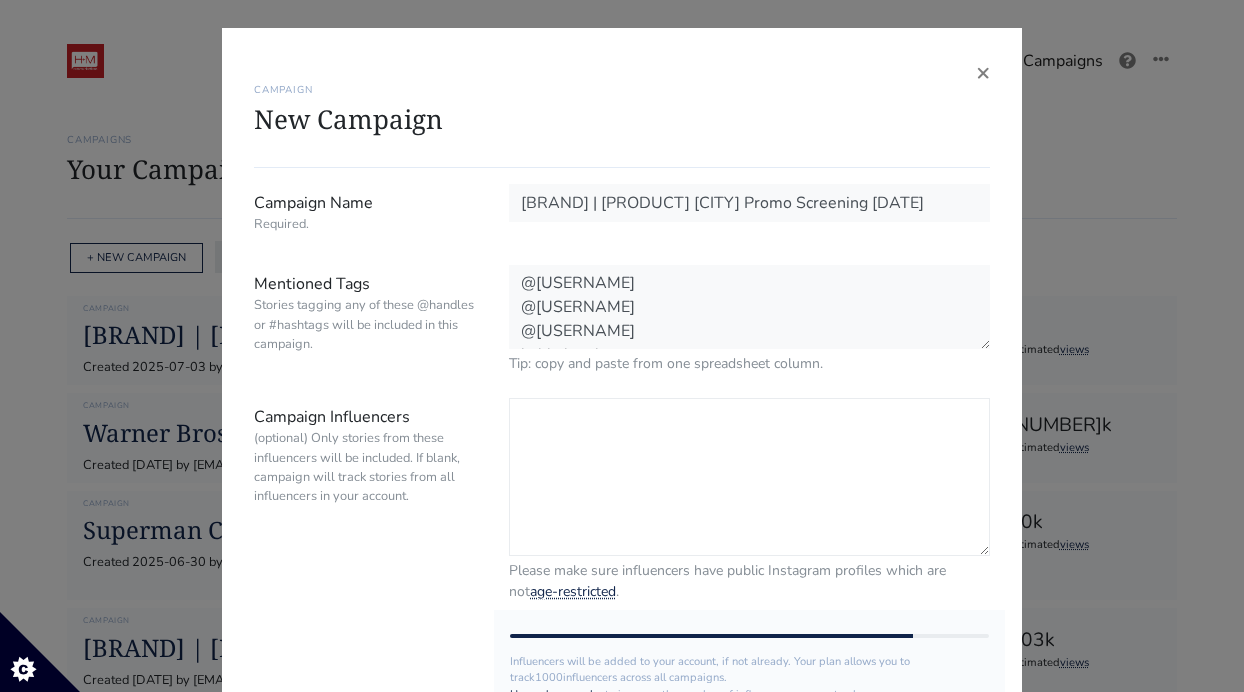 click on "Campaign Influencers
(optional) Only stories from these influencers will be included.
If blank, campaign will track stories from all influencers in your account." at bounding box center [749, 477] 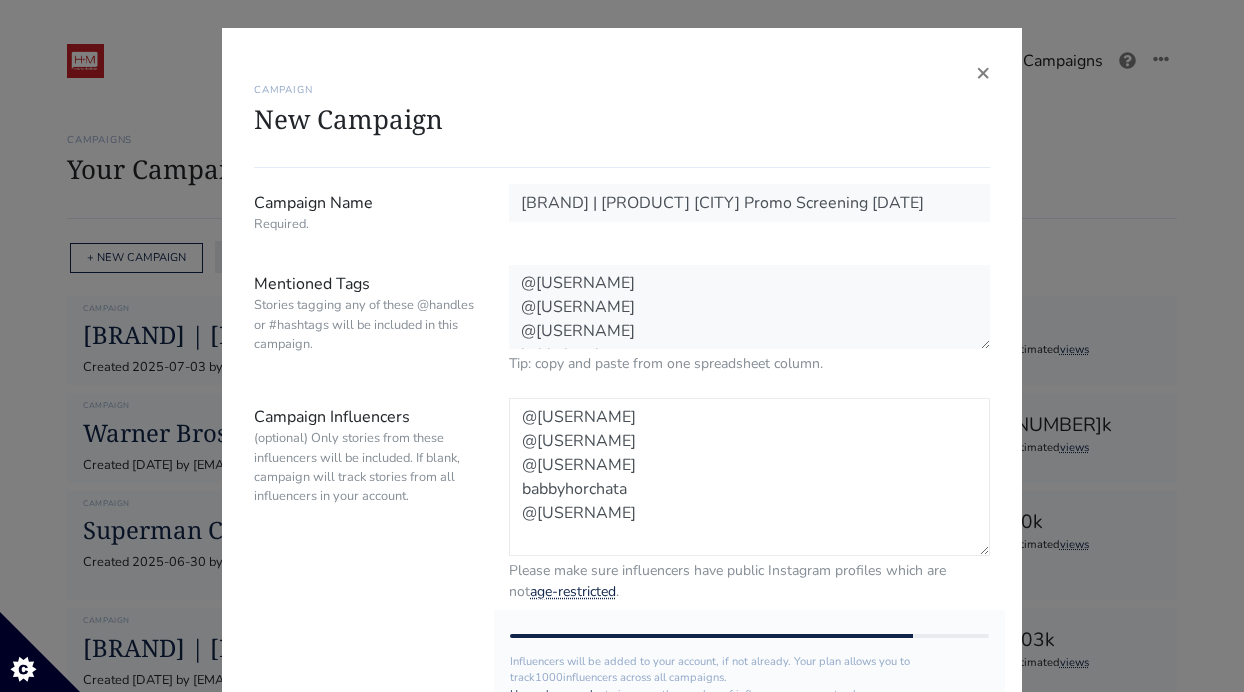 type on "@jaimunoz8
@donutmamii
@gradconmigo
@babbyhorchata
@mr.dmarin" 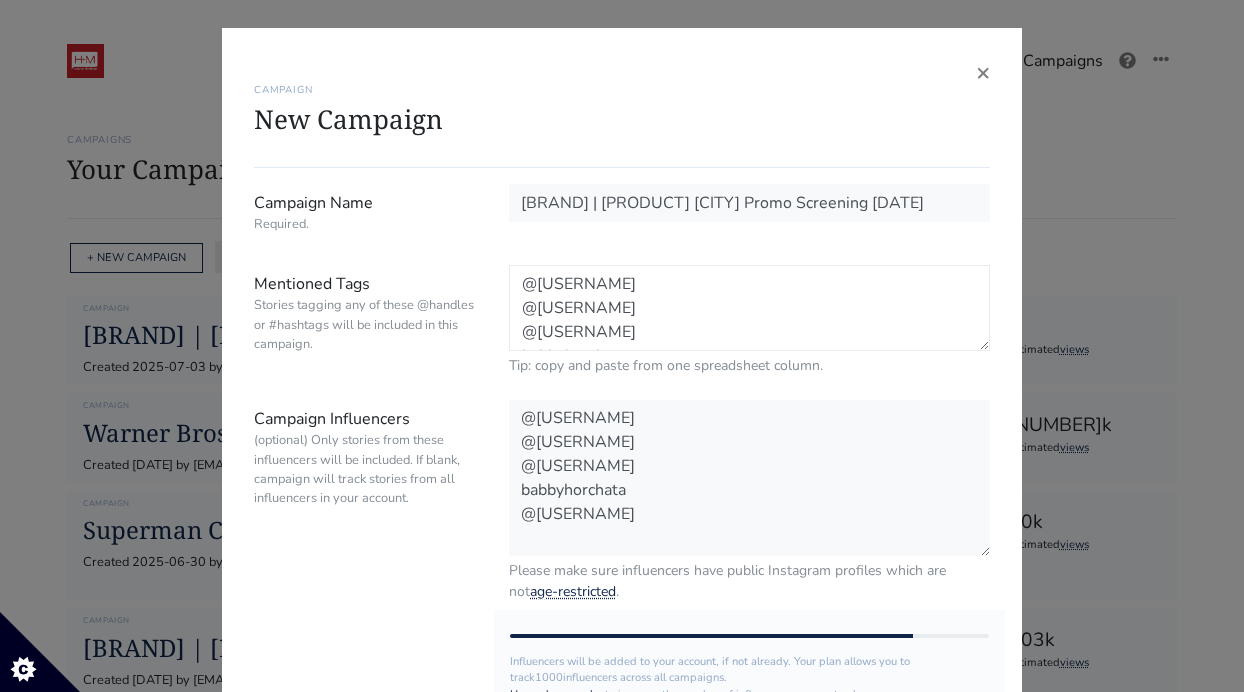 drag, startPoint x: 645, startPoint y: 339, endPoint x: 476, endPoint y: 235, distance: 198.43639 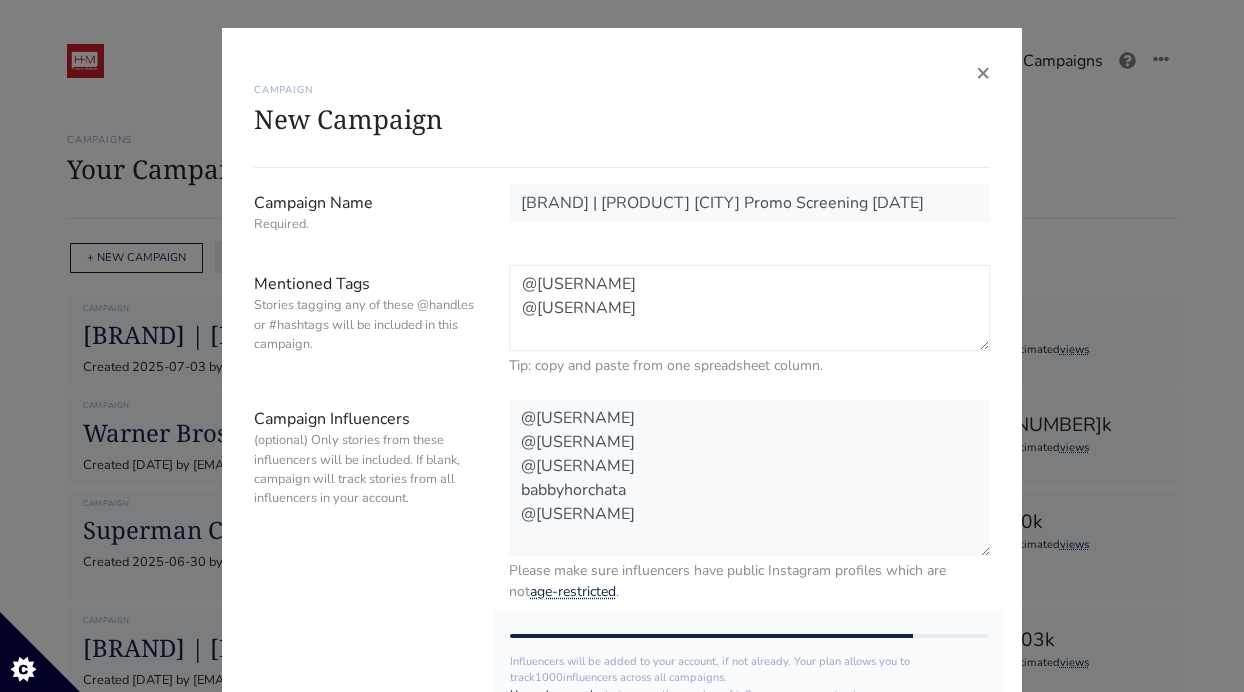 drag, startPoint x: 617, startPoint y: 328, endPoint x: 499, endPoint y: 285, distance: 125.59061 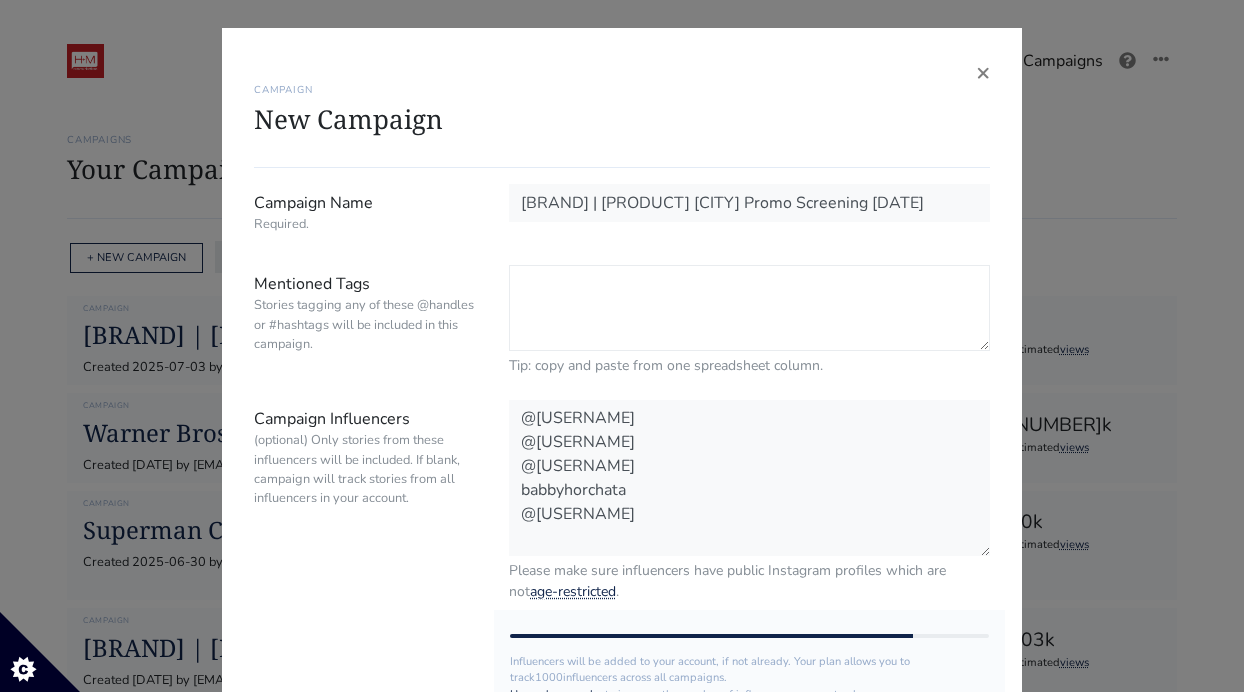 paste on "#SUPERMAN | @Superman | @WarnerBros | @hm_comms" 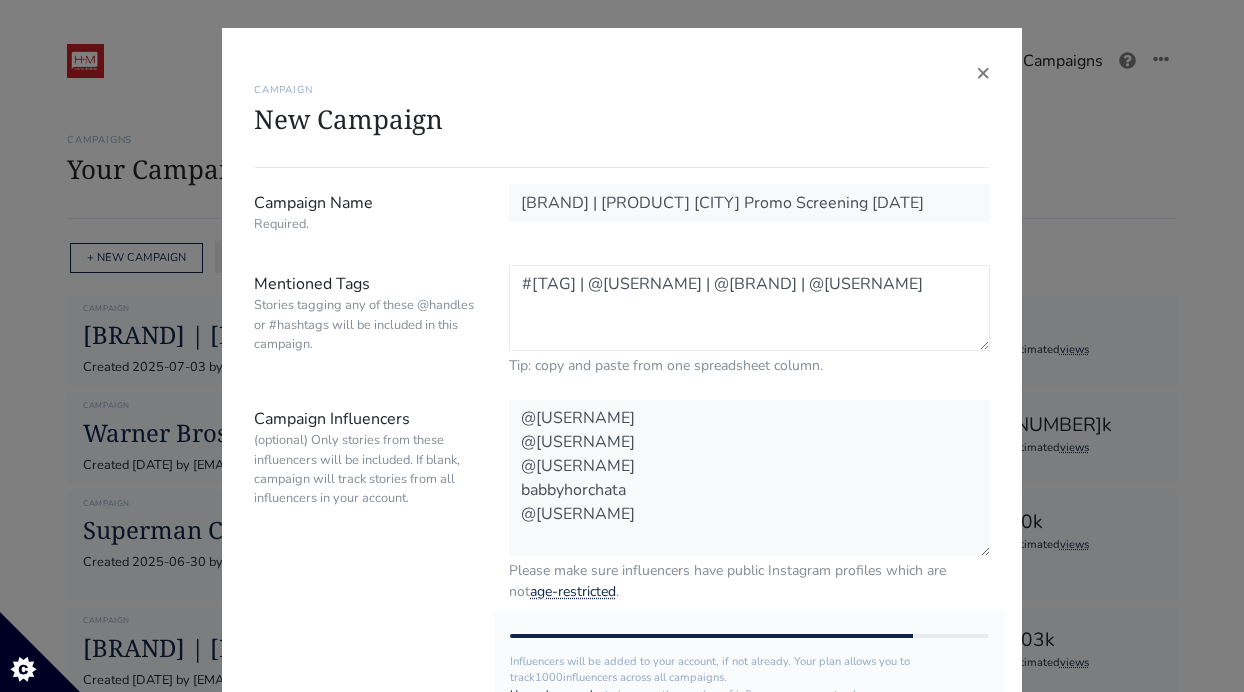 click on "#SUPERMAN | @Superman | @WarnerBros | @hm_comms" at bounding box center [749, 308] 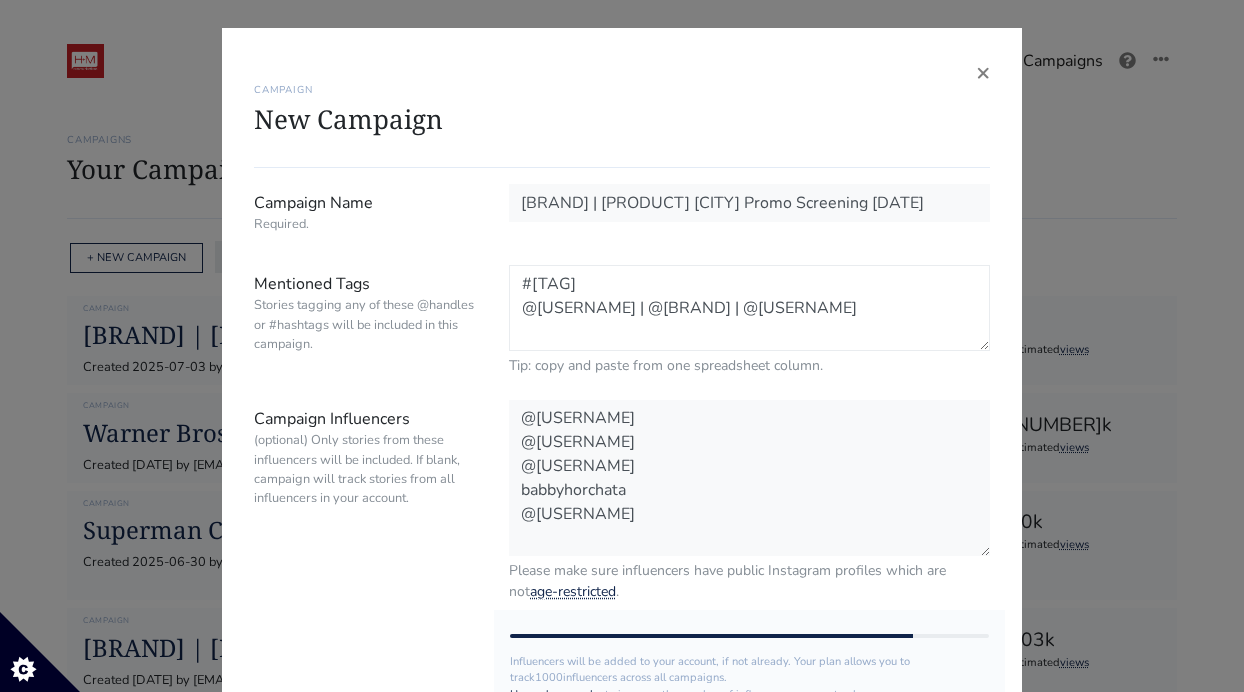click on "#SUPERMAN
@Superman | @WarnerBros | @hm_comms" at bounding box center [749, 308] 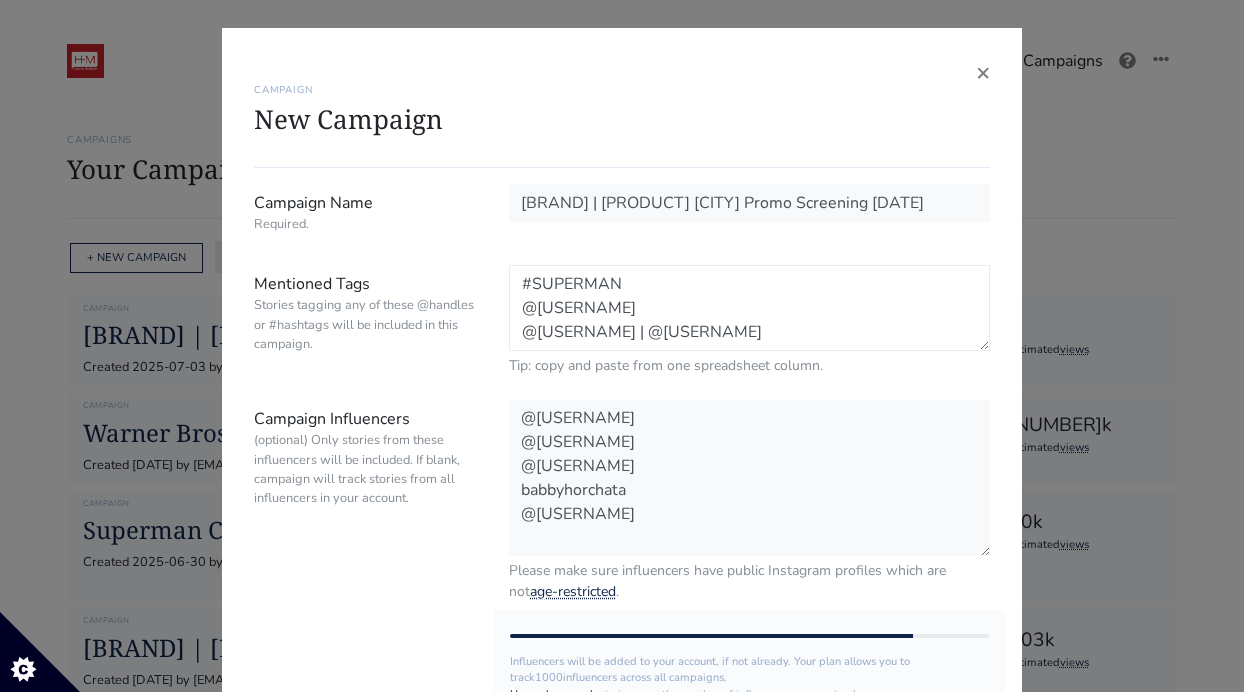 click on "#SUPERMAN
@Superman
@WarnerBros | @hm_comms" at bounding box center [749, 308] 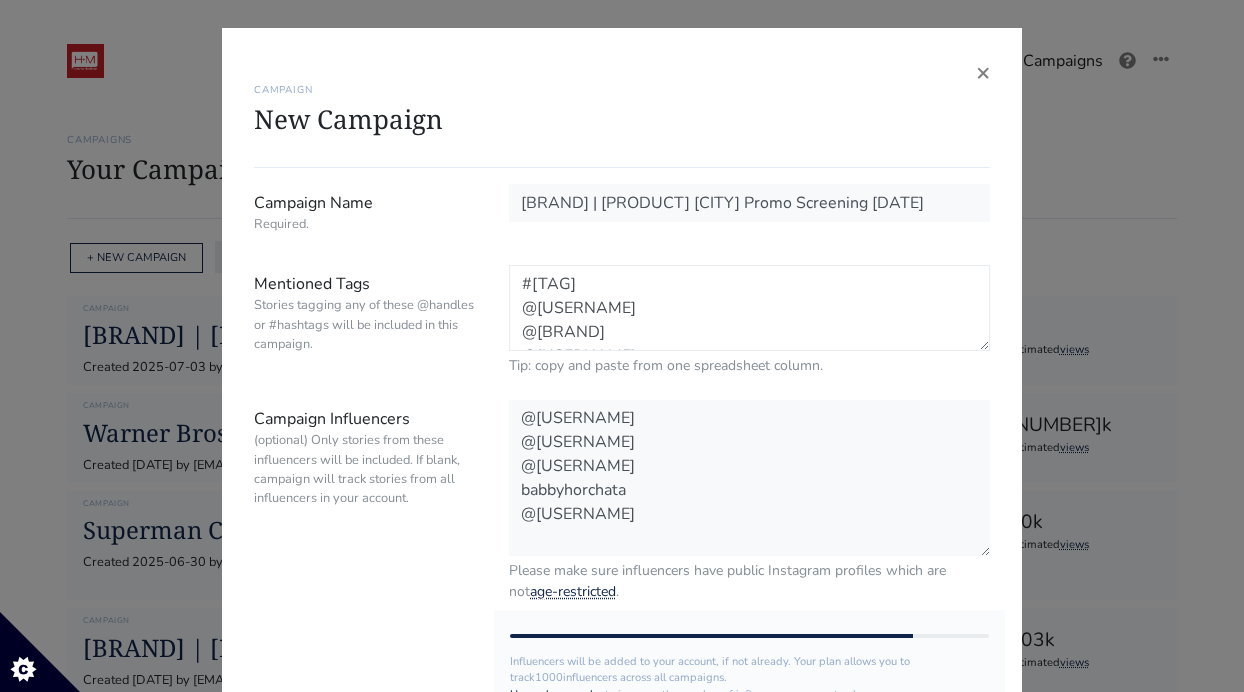 scroll, scrollTop: 16, scrollLeft: 0, axis: vertical 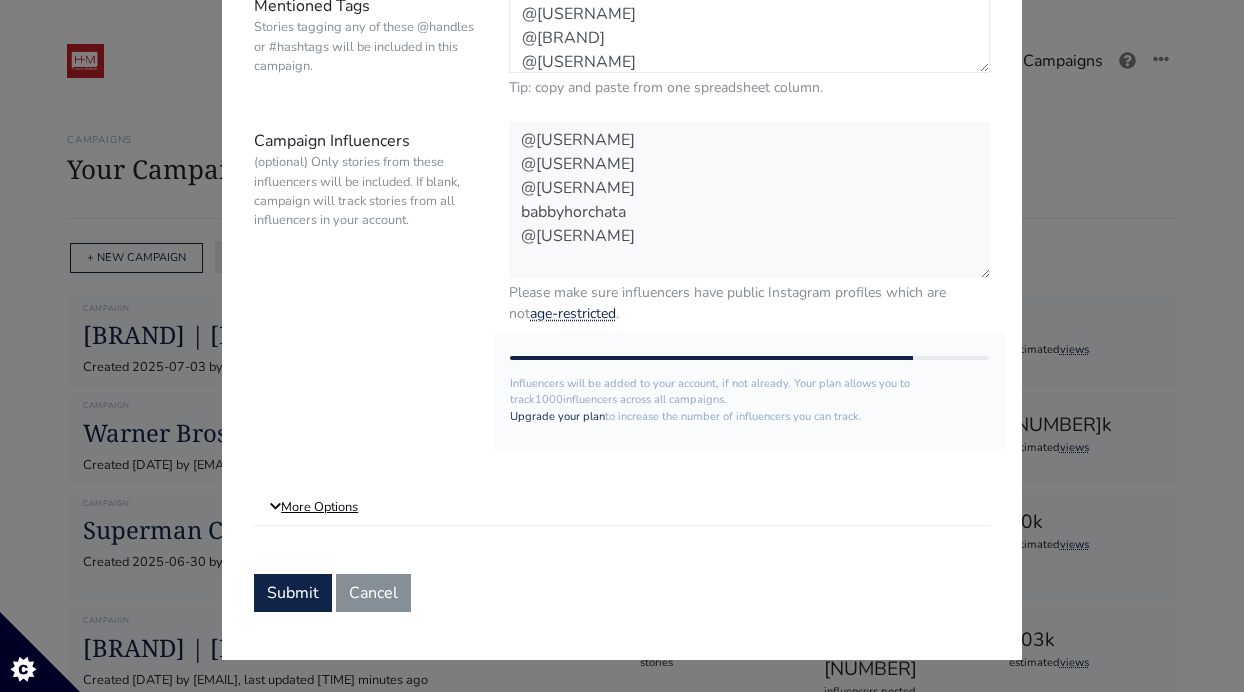 type on "#SUPERMAN
@Superman
@WarnerBros
@hm_comms" 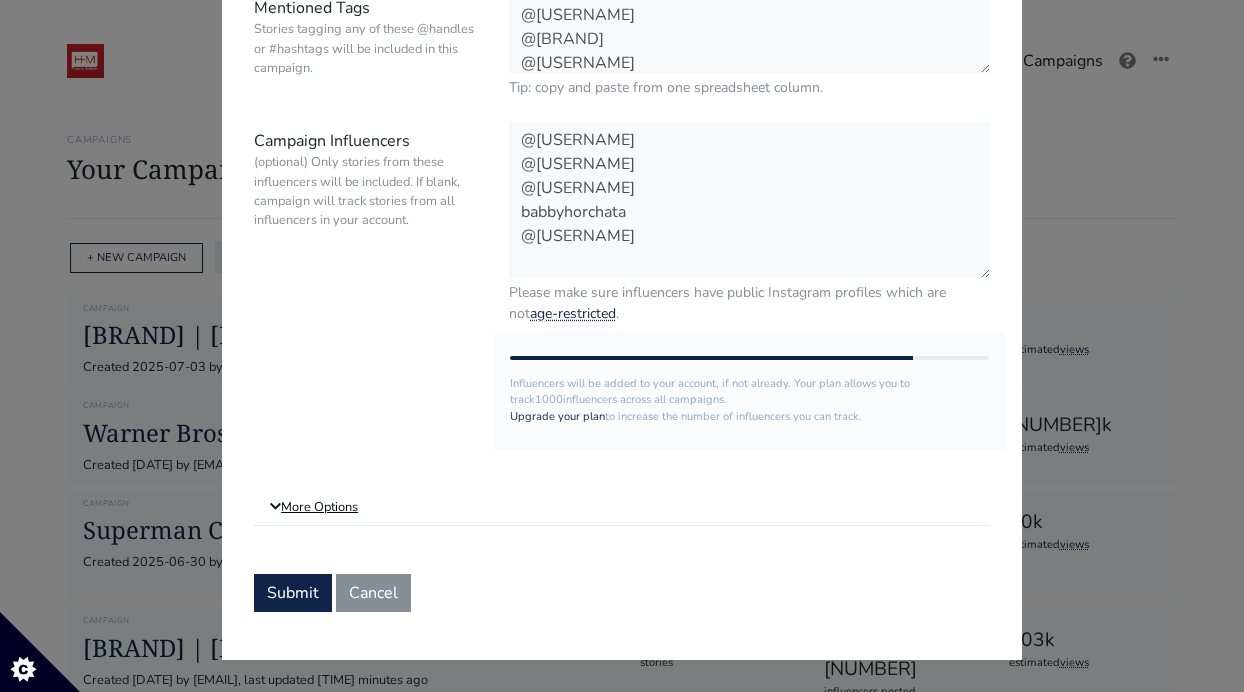 click on "More Options" at bounding box center [622, 508] 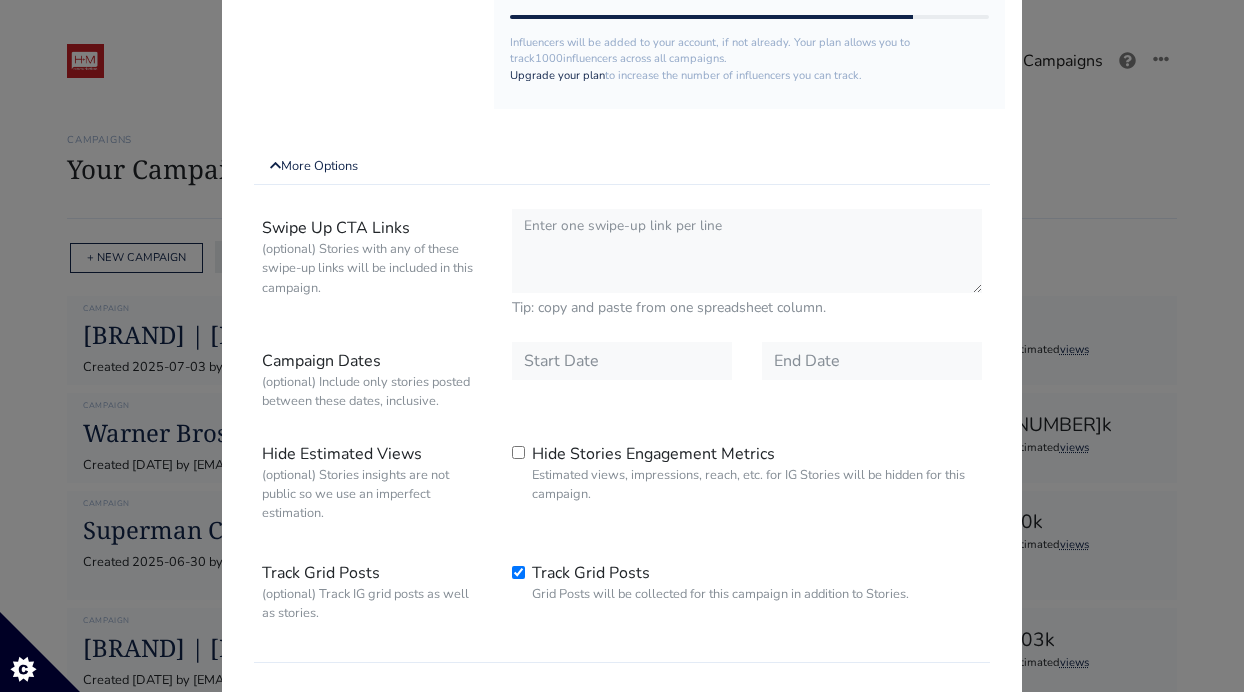 scroll, scrollTop: 622, scrollLeft: 0, axis: vertical 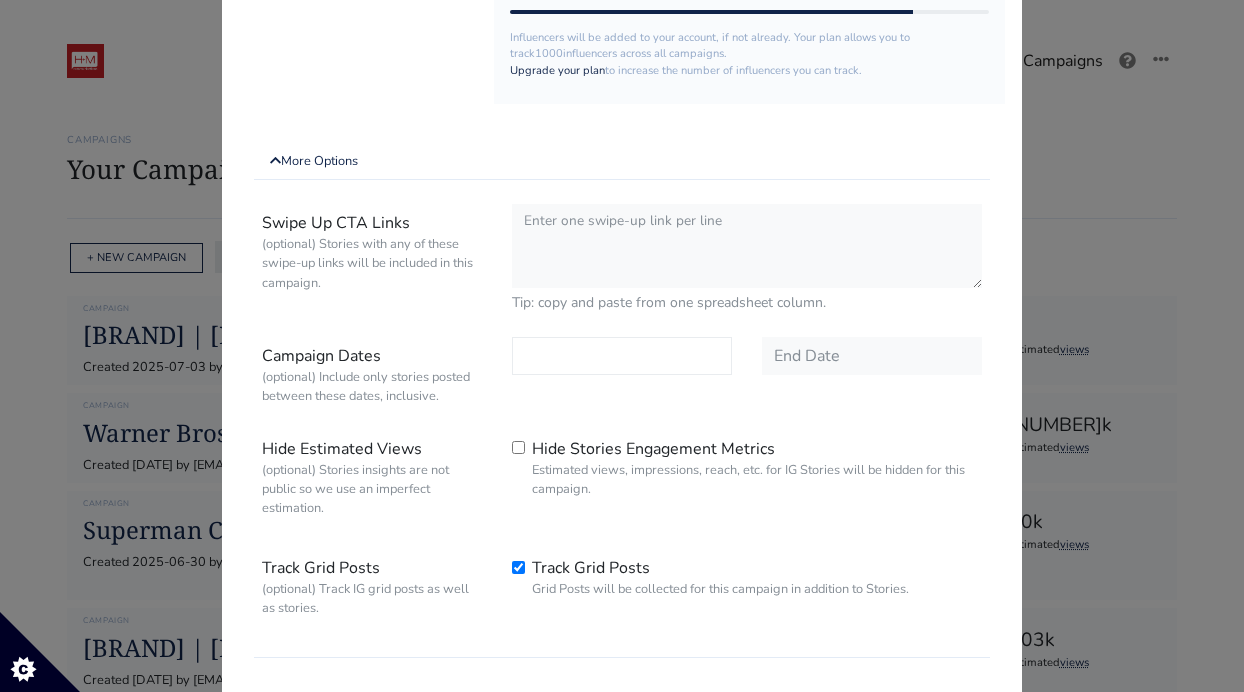 click at bounding box center [622, 356] 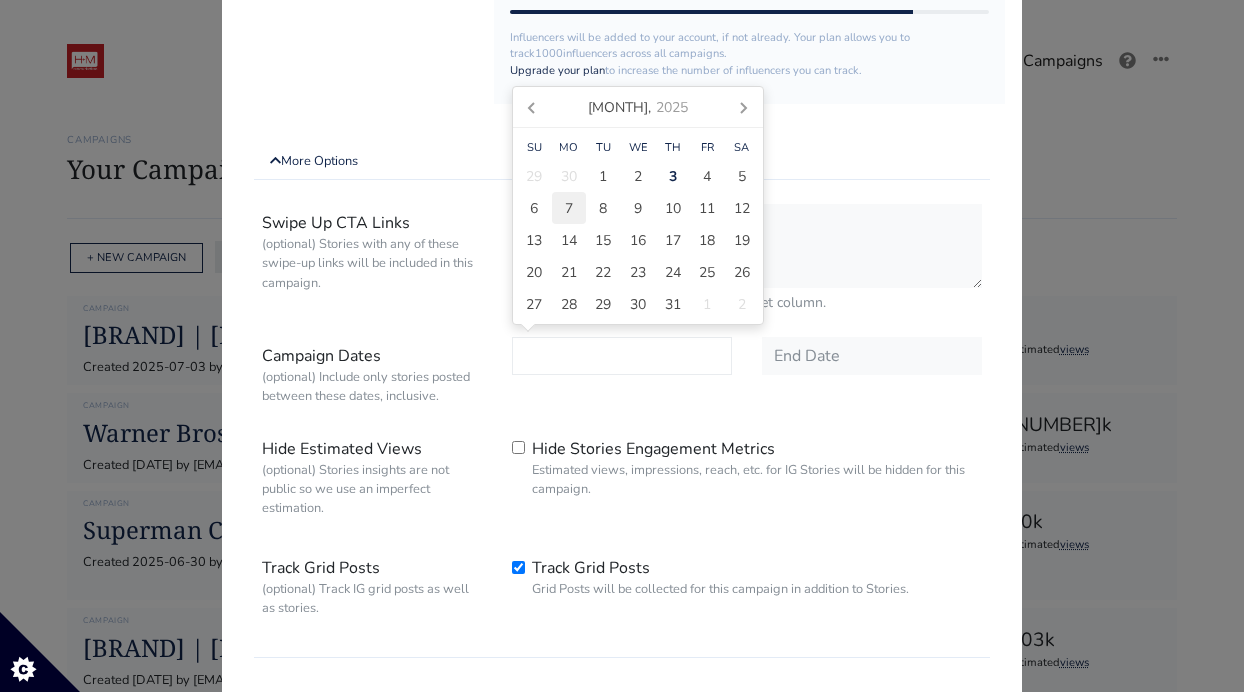 click on "7" at bounding box center [569, 208] 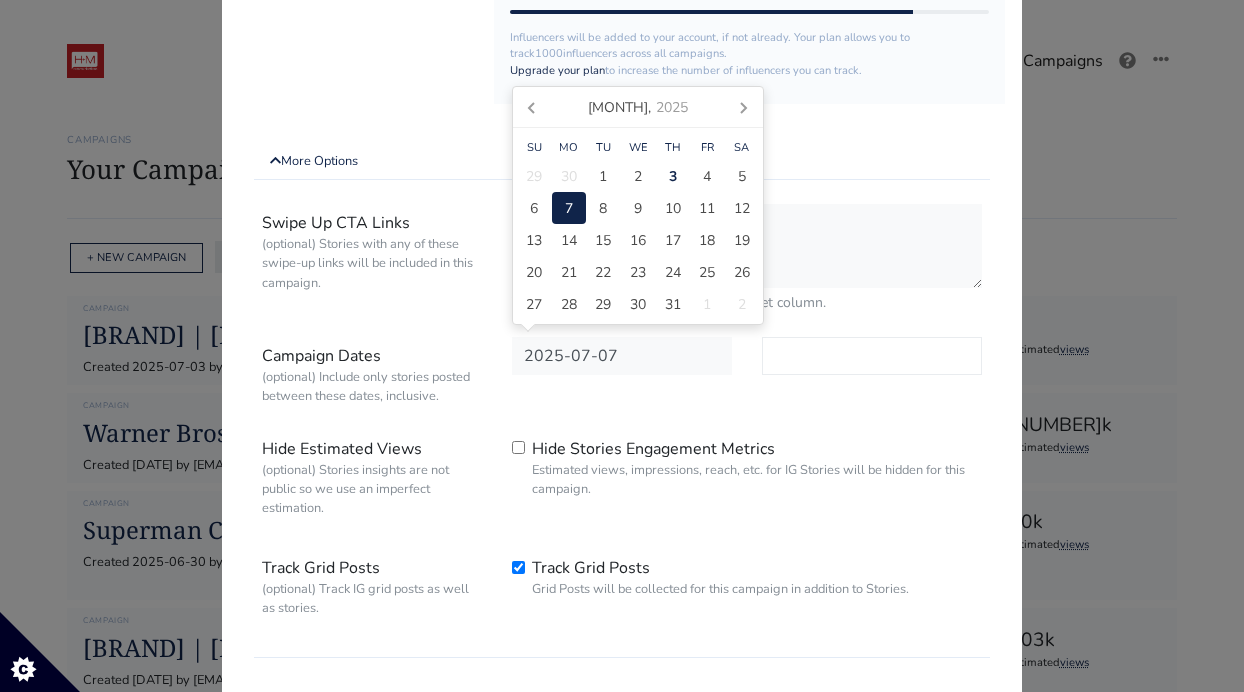 click at bounding box center [872, 356] 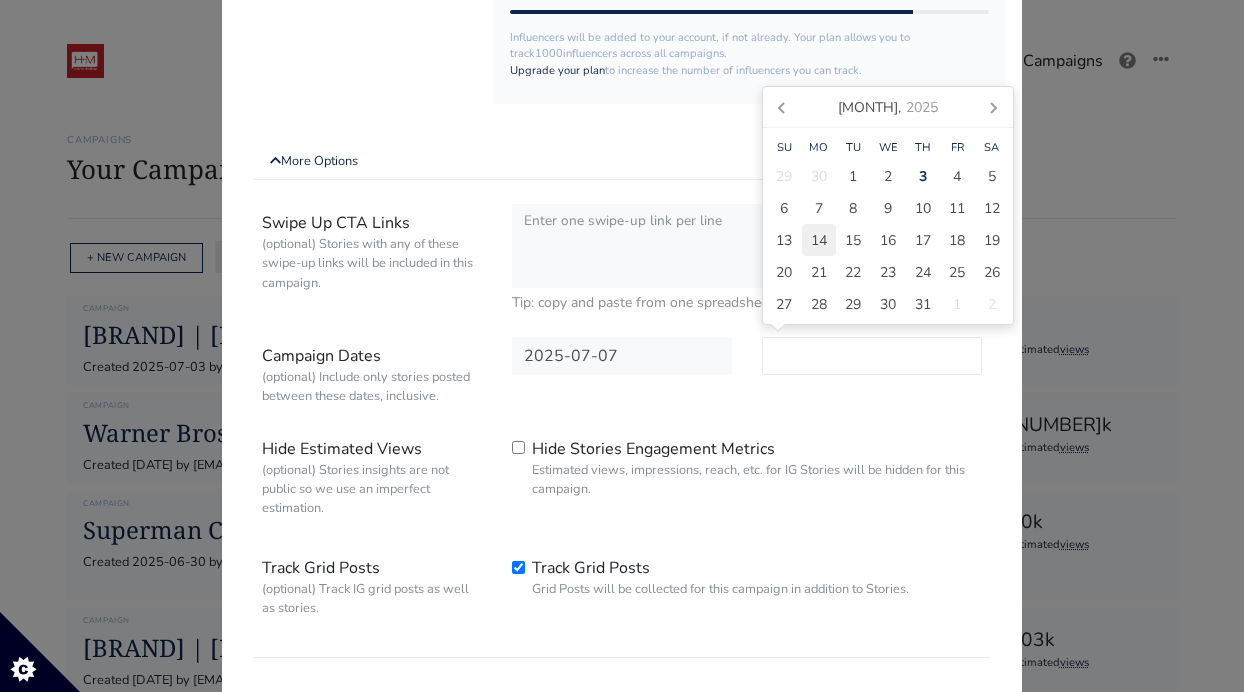 click on "14" at bounding box center [819, 240] 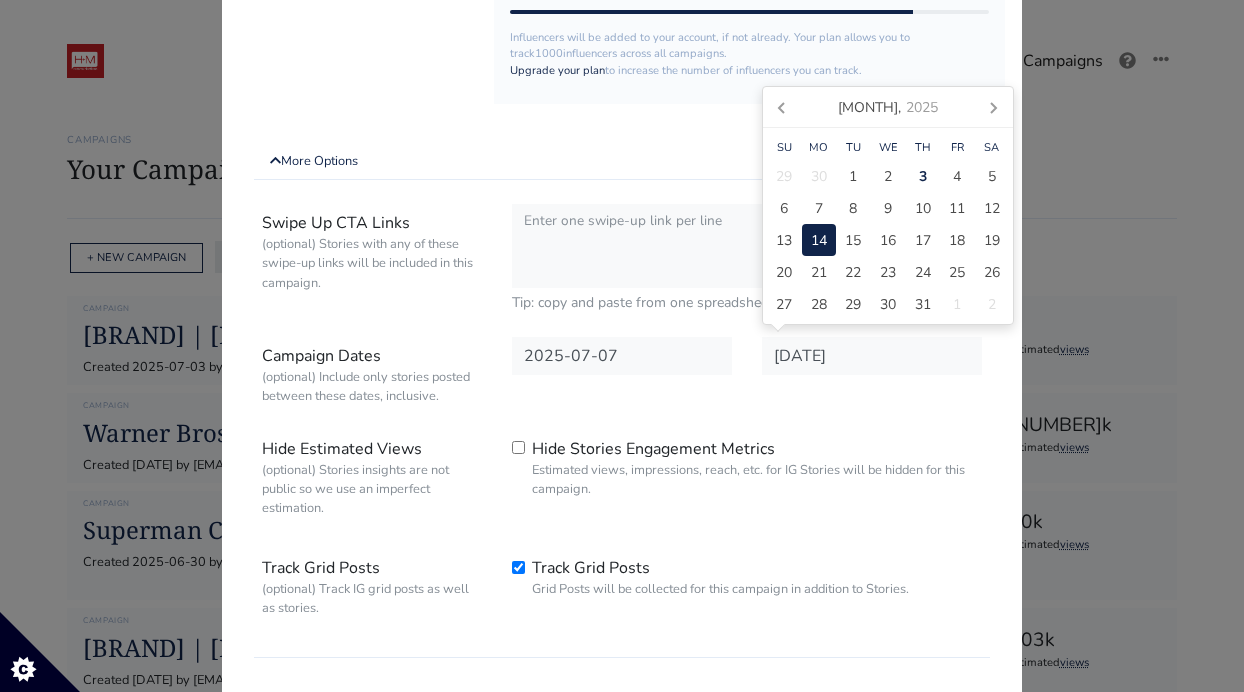 click on "2025-07-14" at bounding box center [872, 375] 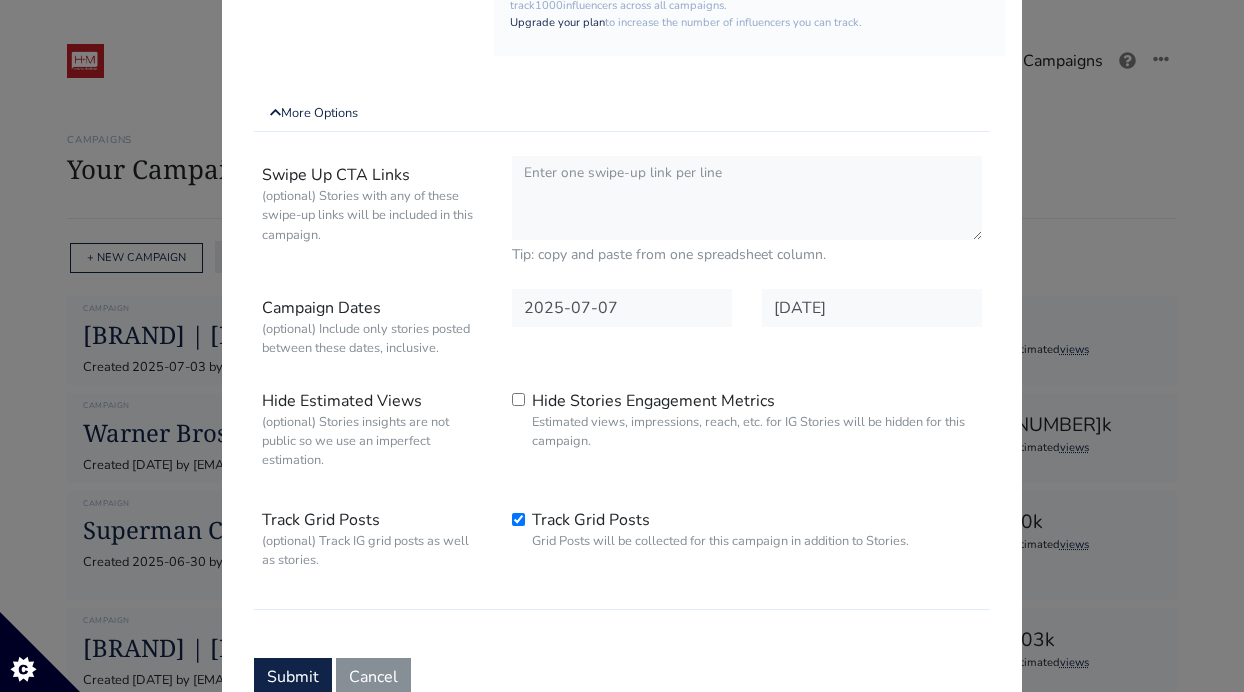 scroll, scrollTop: 739, scrollLeft: 0, axis: vertical 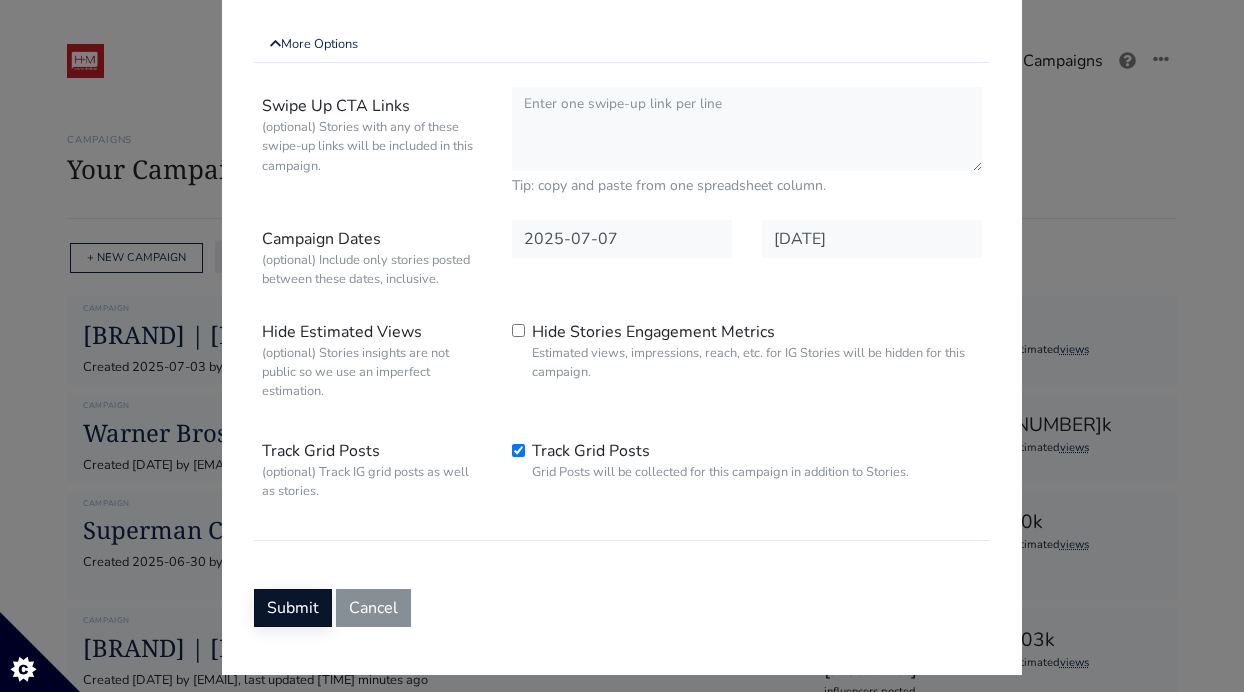 click on "Submit" at bounding box center (293, 608) 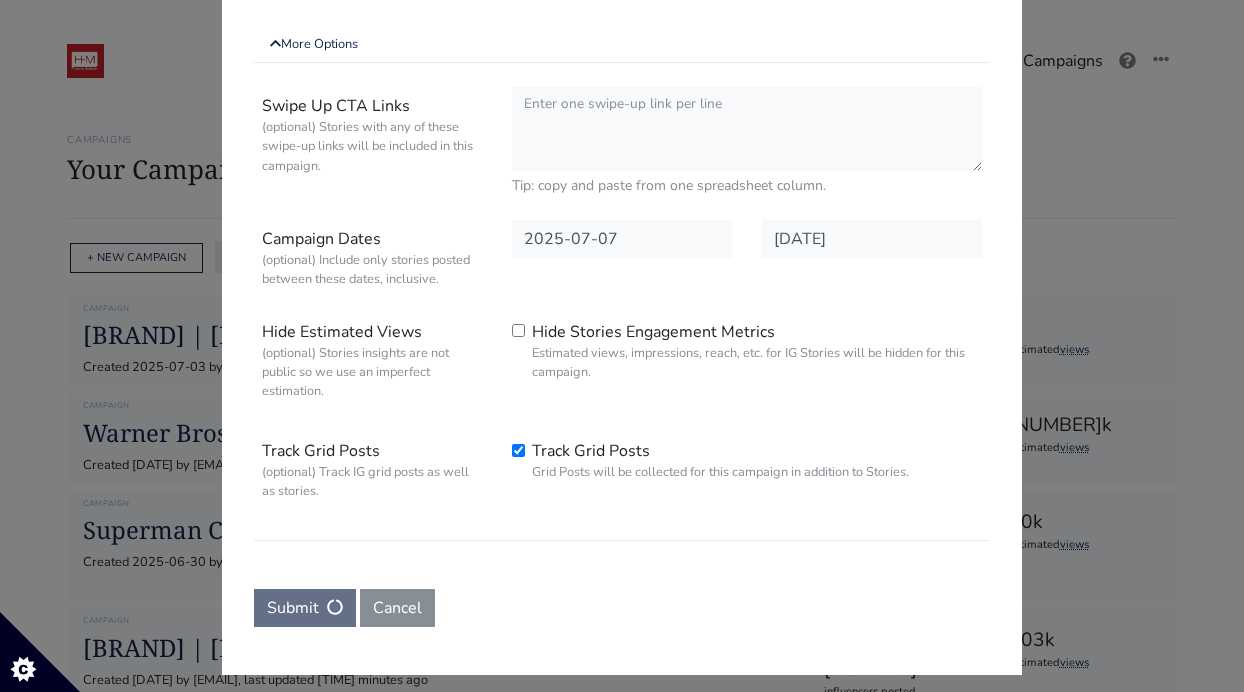 scroll, scrollTop: 0, scrollLeft: 0, axis: both 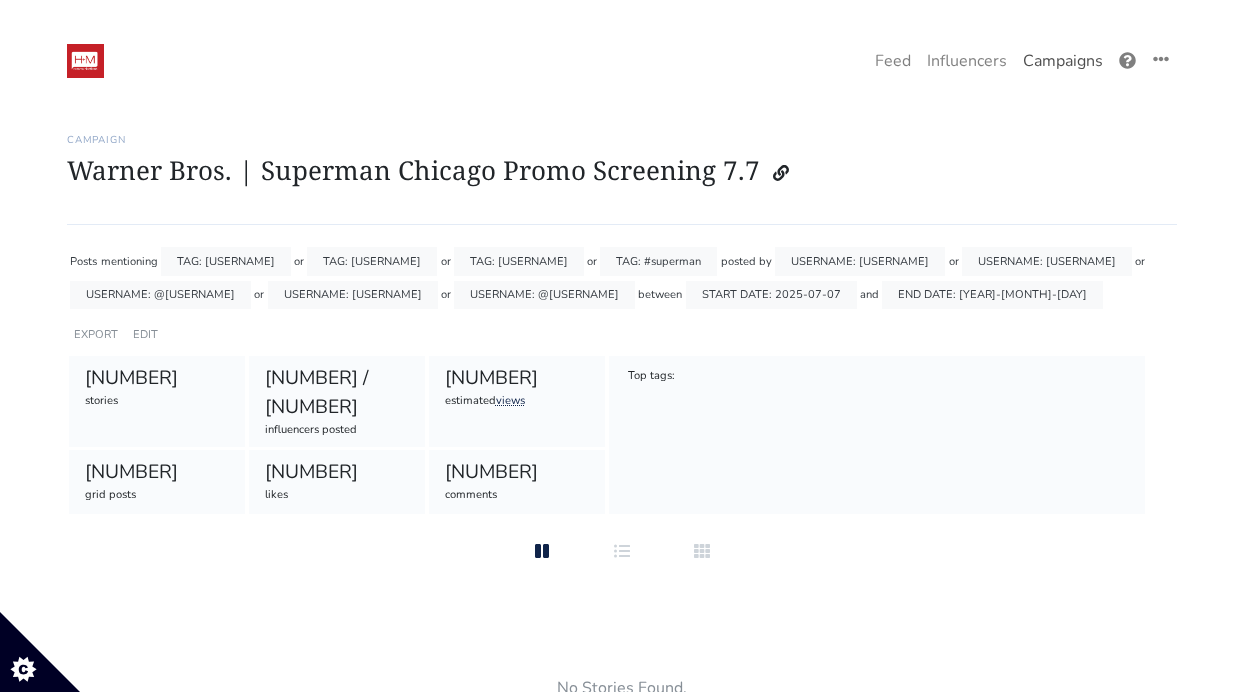 click on "Campaigns" at bounding box center [1063, 61] 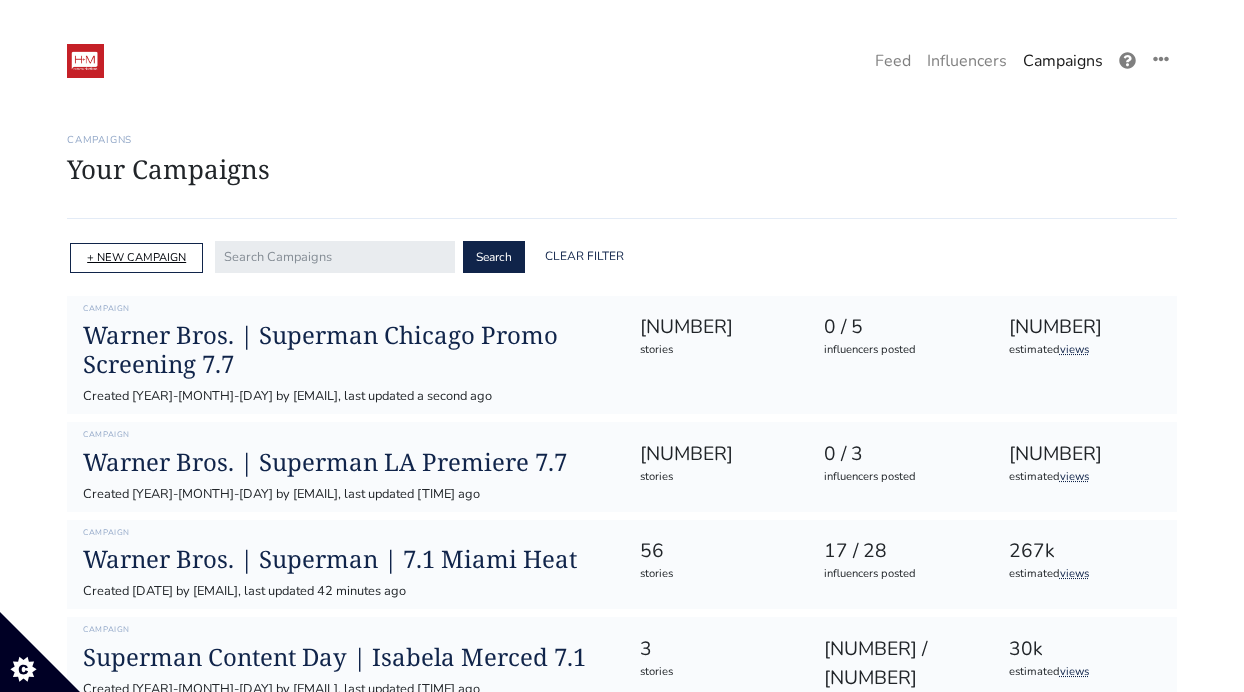 click on "+ NEW CAMPAIGN" at bounding box center [136, 257] 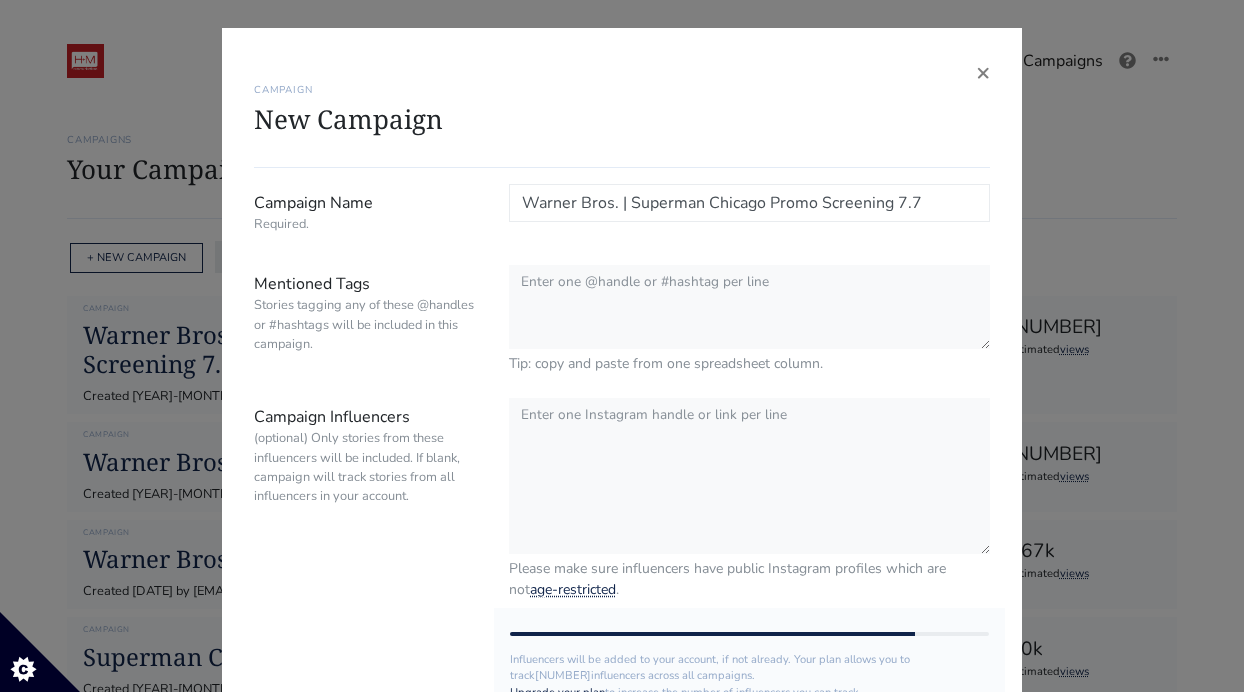click on "Warner Bros. | Superman Chicago Promo Screening 7.7" at bounding box center [749, 203] 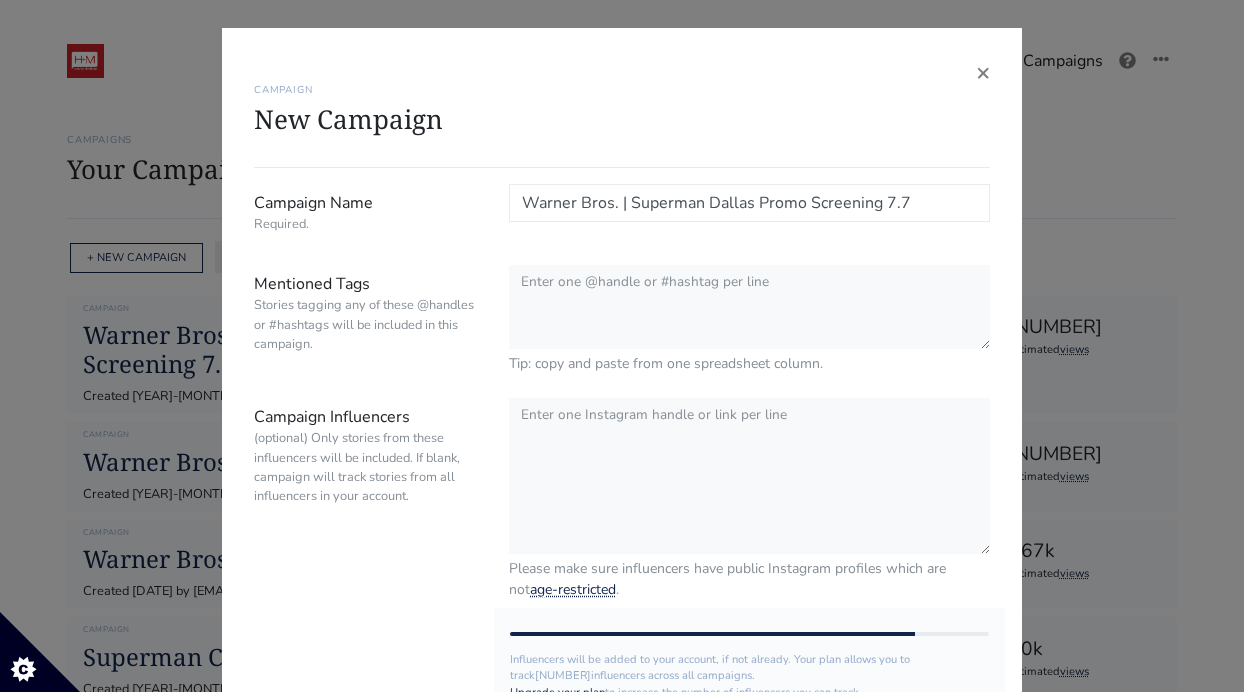 type on "Warner Bros. | Superman Dallas Promo Screening 7.7" 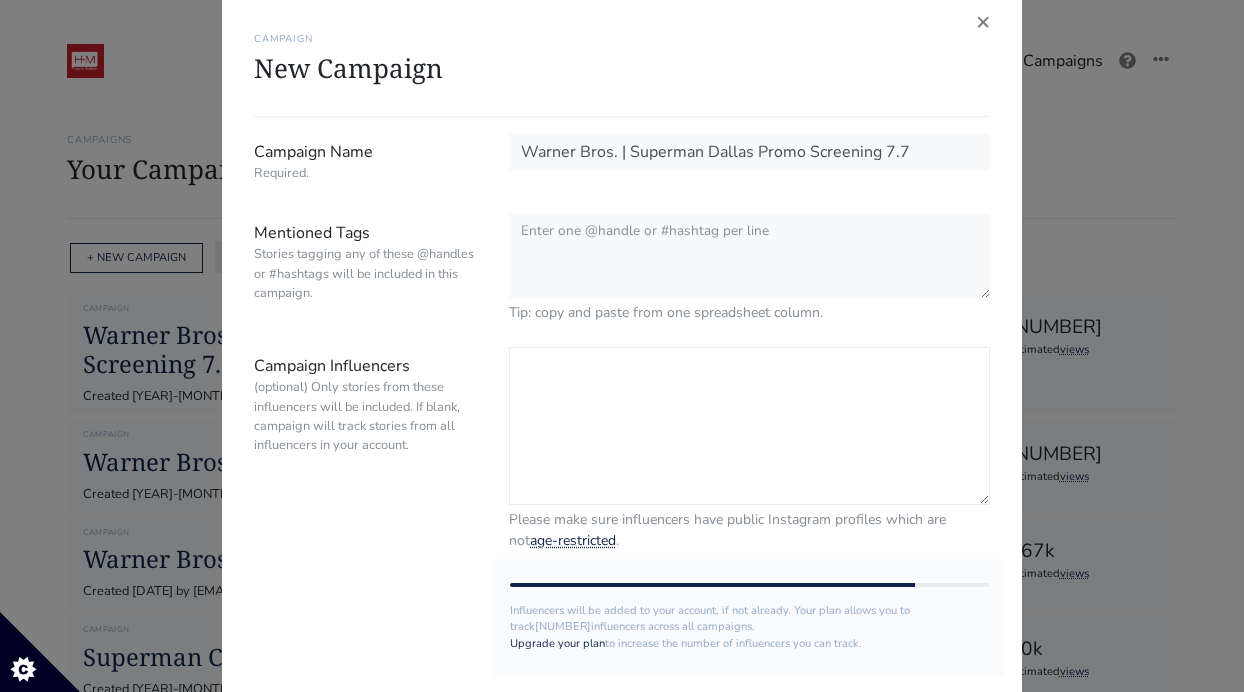 click on "Campaign Influencers
(optional) Only stories from these influencers will be included.
If blank, campaign will track stories from all influencers in your account." at bounding box center [749, 426] 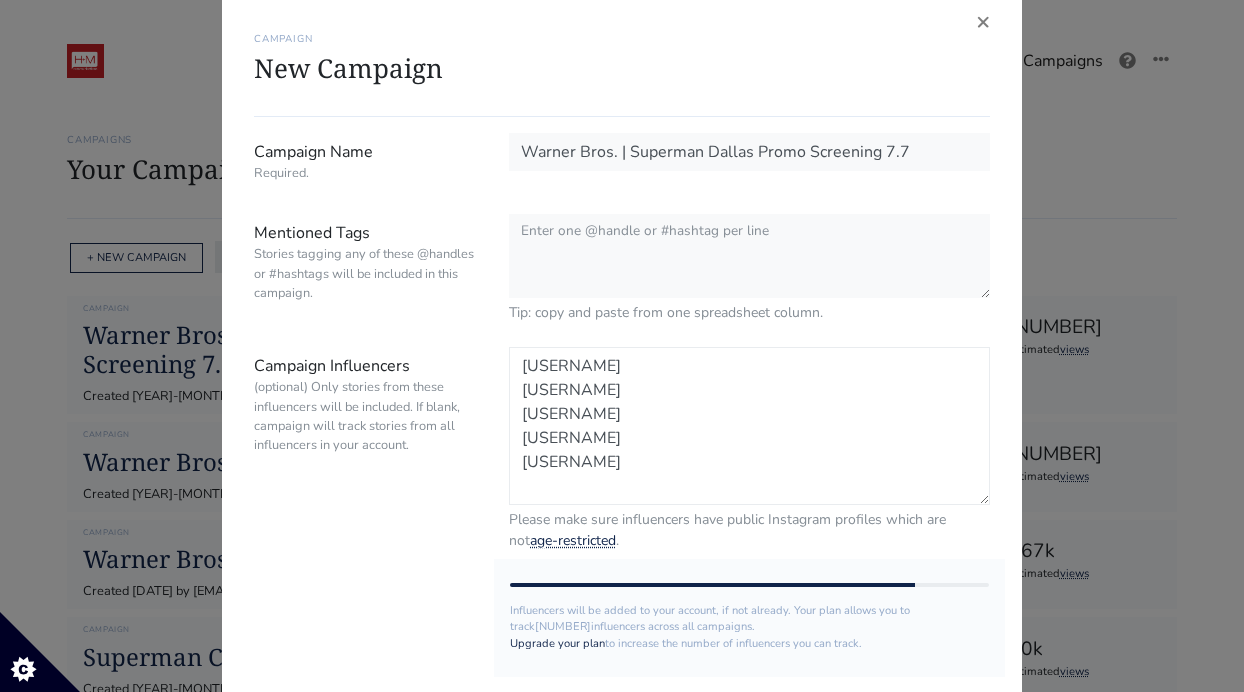click on "notyouravg_mom
StyleFeen
isabel_vlogs_
paloma.diaz.rivas
liz_maldonado220" at bounding box center (749, 426) 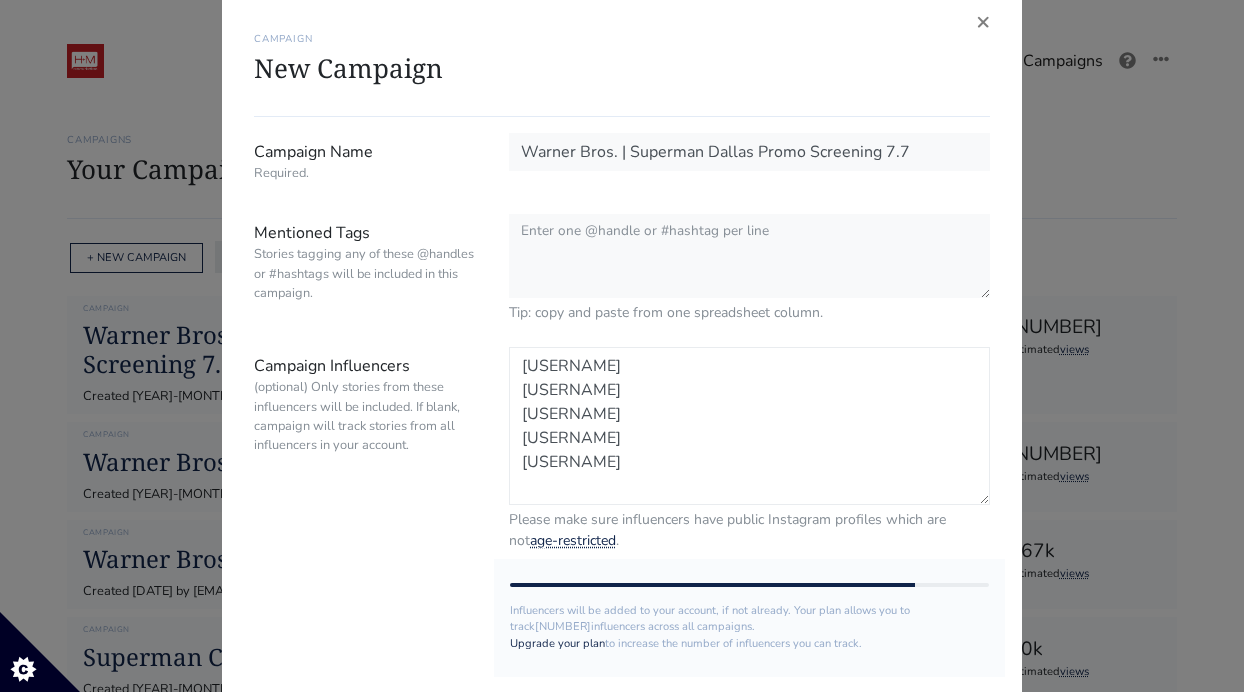 click on "@notyouravg_mom
StyleFeen
isabel_vlogs_
paloma.diaz.rivas
liz_maldonado220" at bounding box center [749, 426] 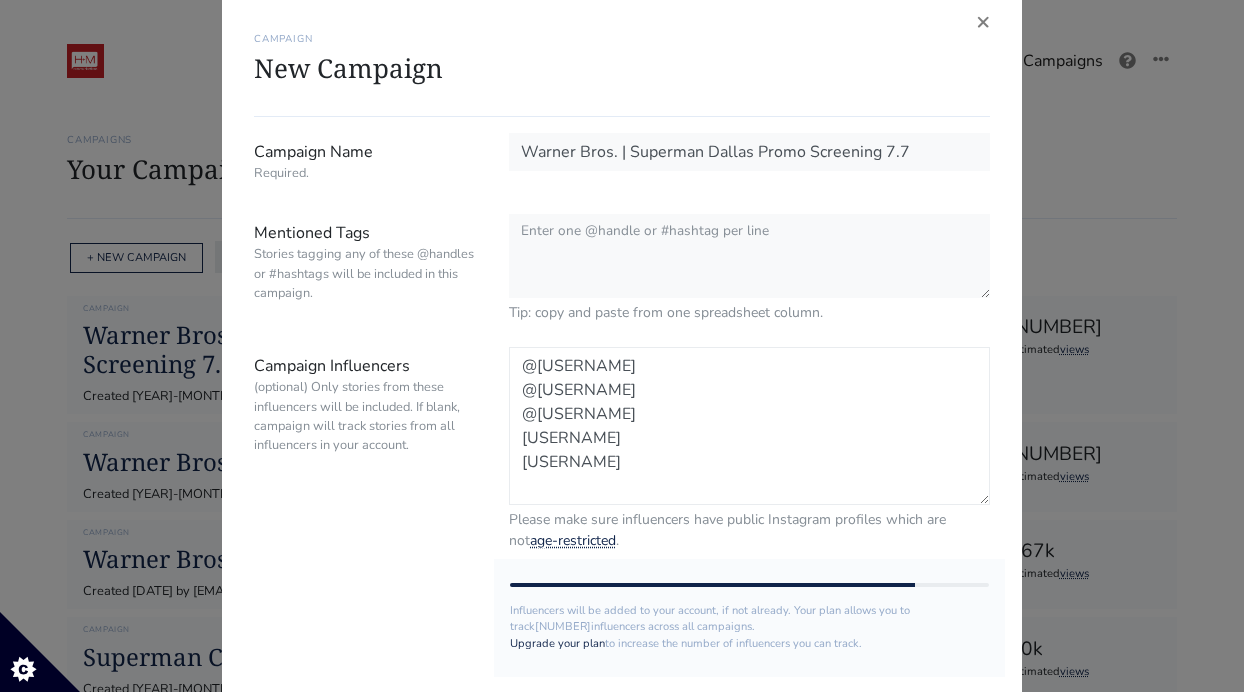 click on "@notyouravg_mom
@StyleFeen
isabel_vlogs_
paloma.diaz.rivas
liz_maldonado220" at bounding box center [749, 426] 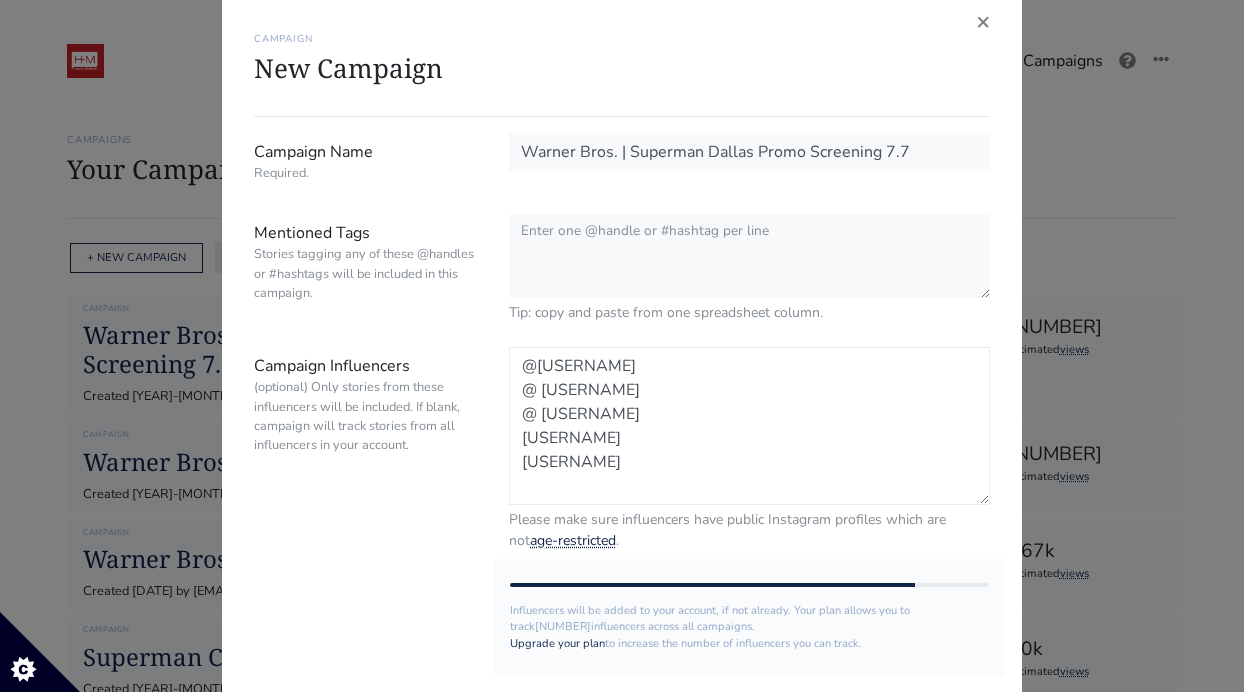 click on "@notyouravg_mom
@StyleFeen
@isabel_vlogs_
paloma.diaz.rivas
liz_maldonado220" at bounding box center (749, 426) 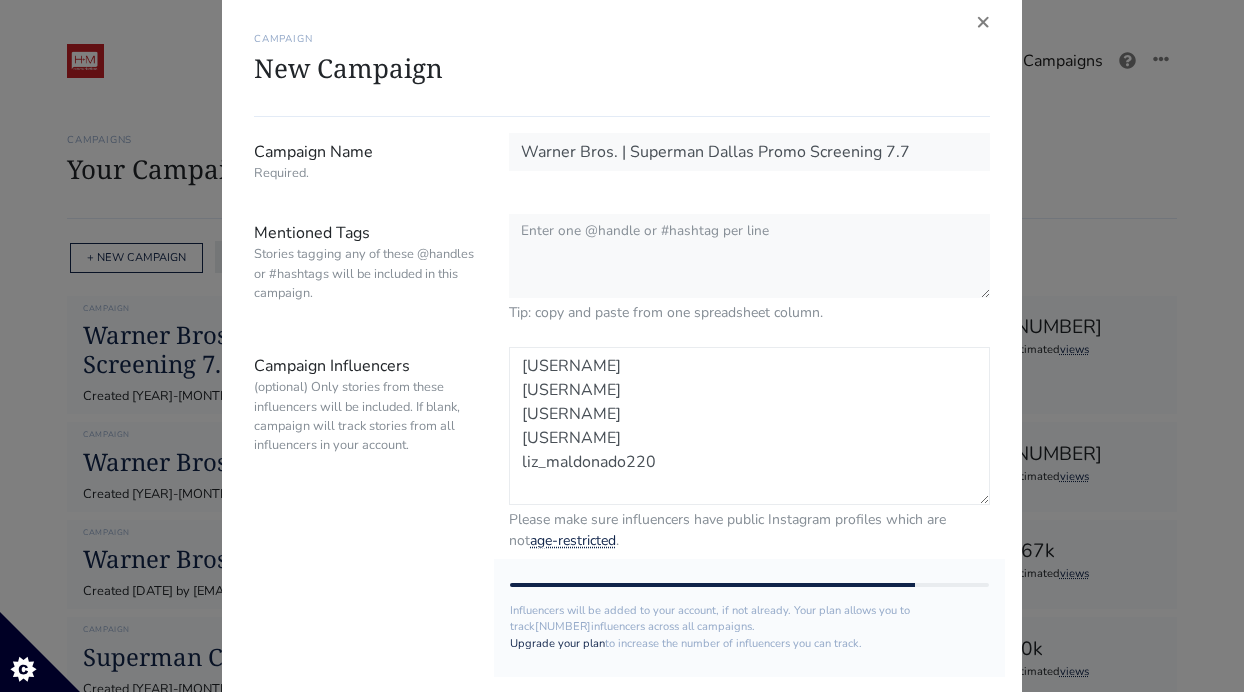 click on "@notyouravg_mom
@StyleFeen
@isabel_vlogs_
@paloma.diaz.rivas
liz_maldonado220" at bounding box center (749, 426) 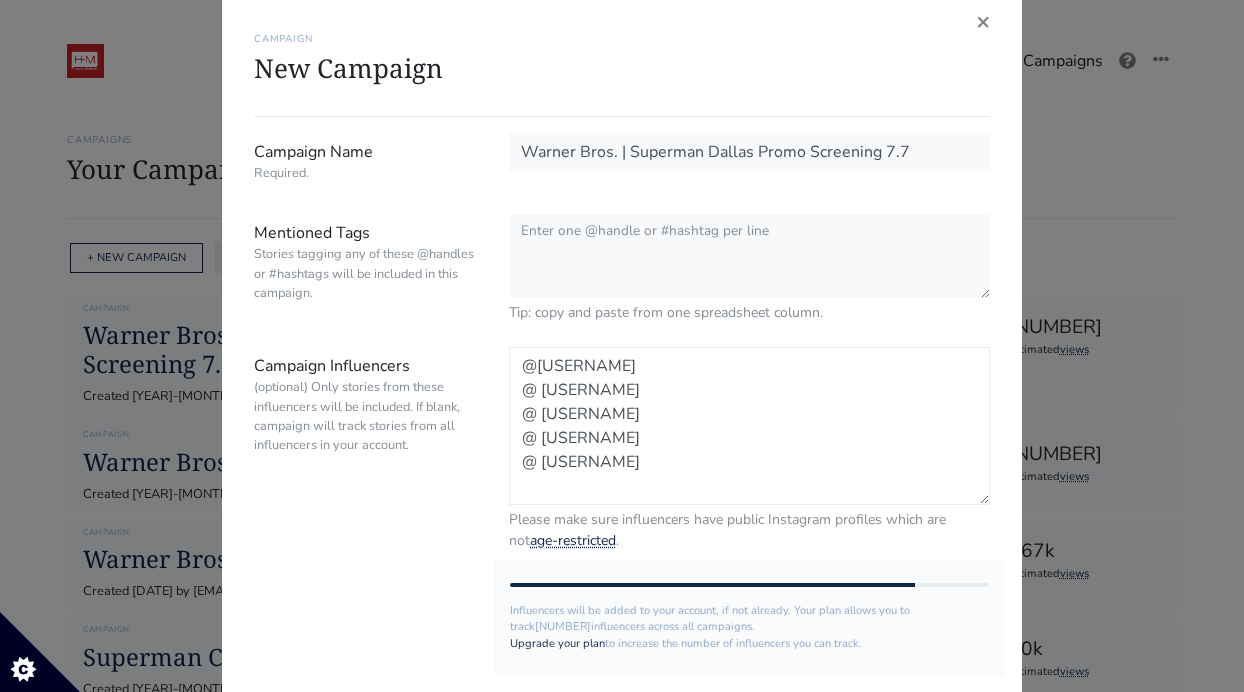 type on "@notyouravg_mom
@StyleFeen
@isabel_vlogs_
@paloma.diaz.rivas
@liz_maldonado220" 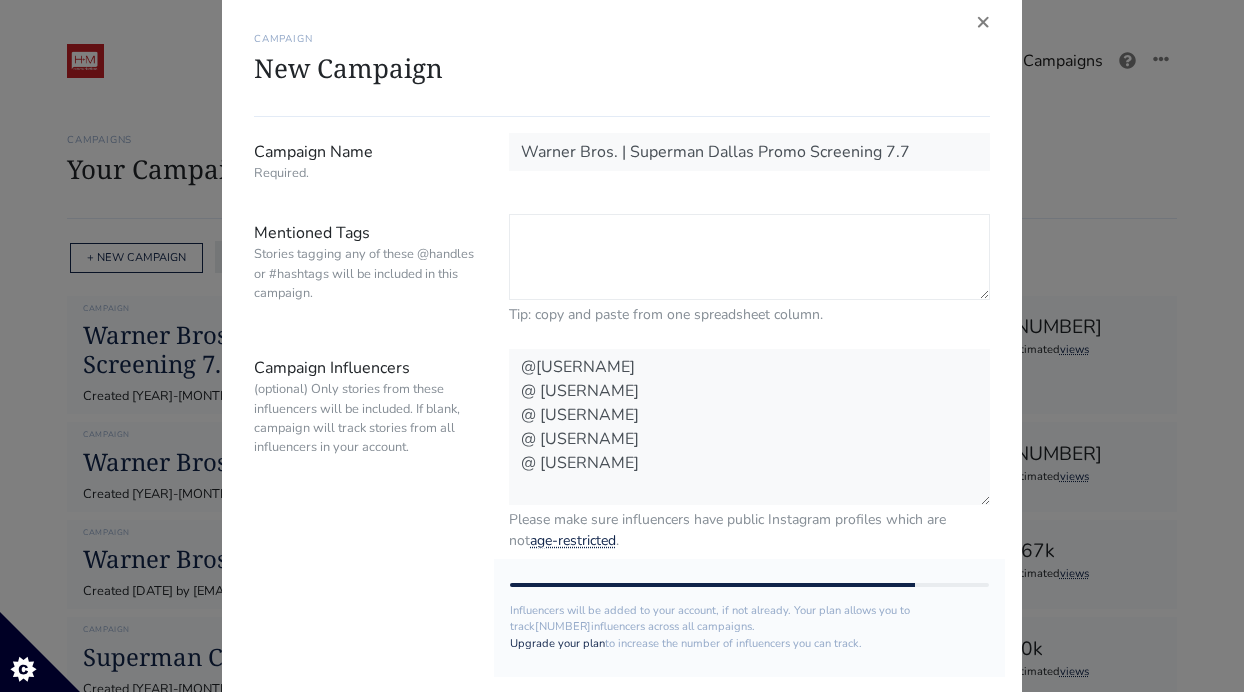 click on "Mentioned Tags
Stories tagging any of these @handles or #hashtags will be included in this campaign." at bounding box center (749, 257) 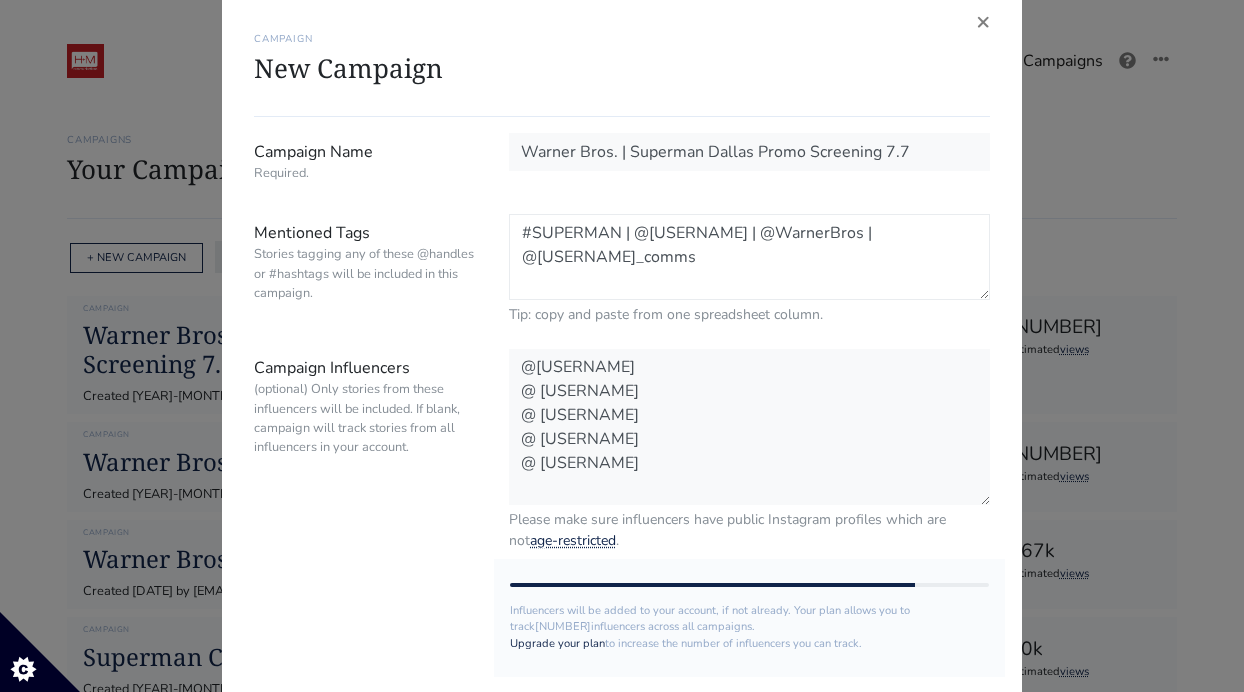 click on "#SUPERMAN | @Superman | @WarnerBros | @hm_comms" at bounding box center (749, 257) 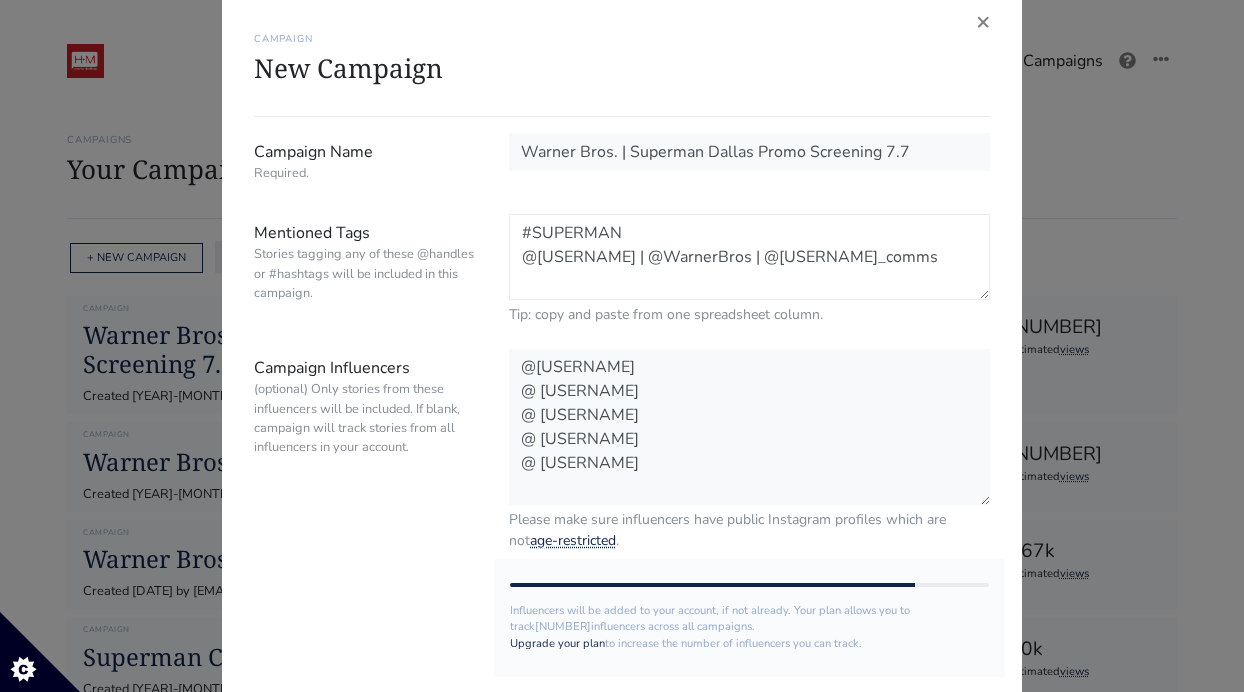 click on "#SUPERMAN
@Superman | @WarnerBros | @hm_comms" at bounding box center (749, 257) 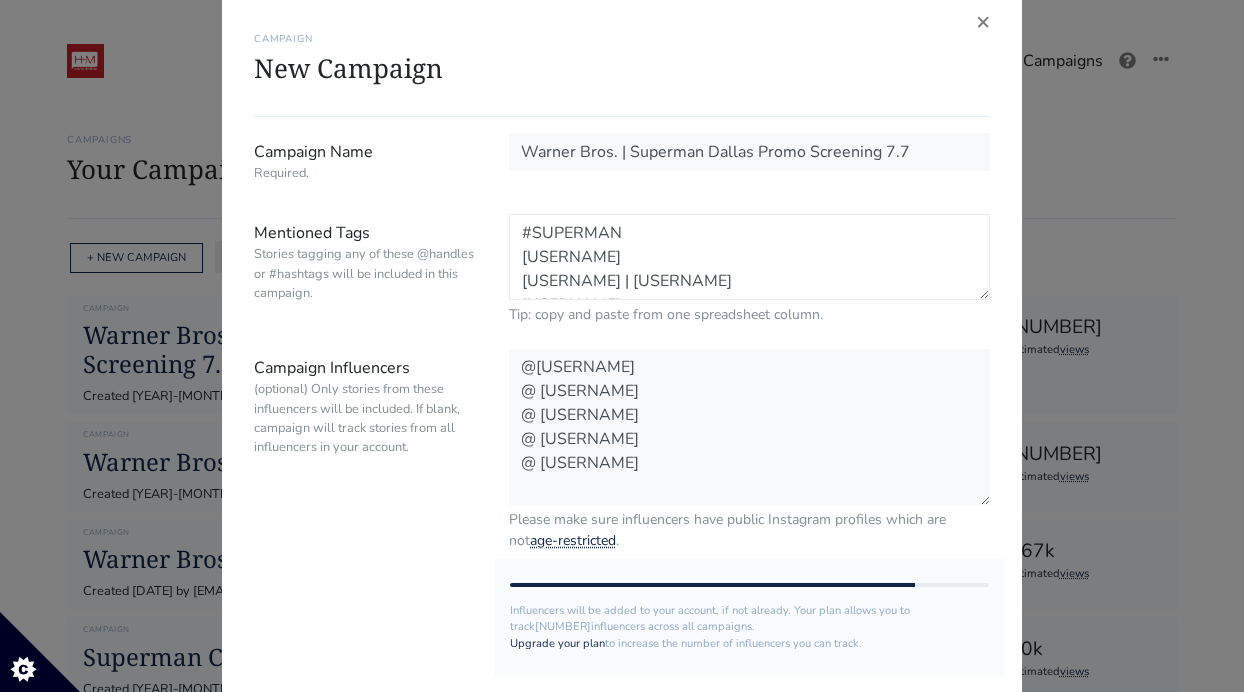 click on "#SUPERMAN
@Superman
@WarnerBros | @hm_comms" at bounding box center [749, 257] 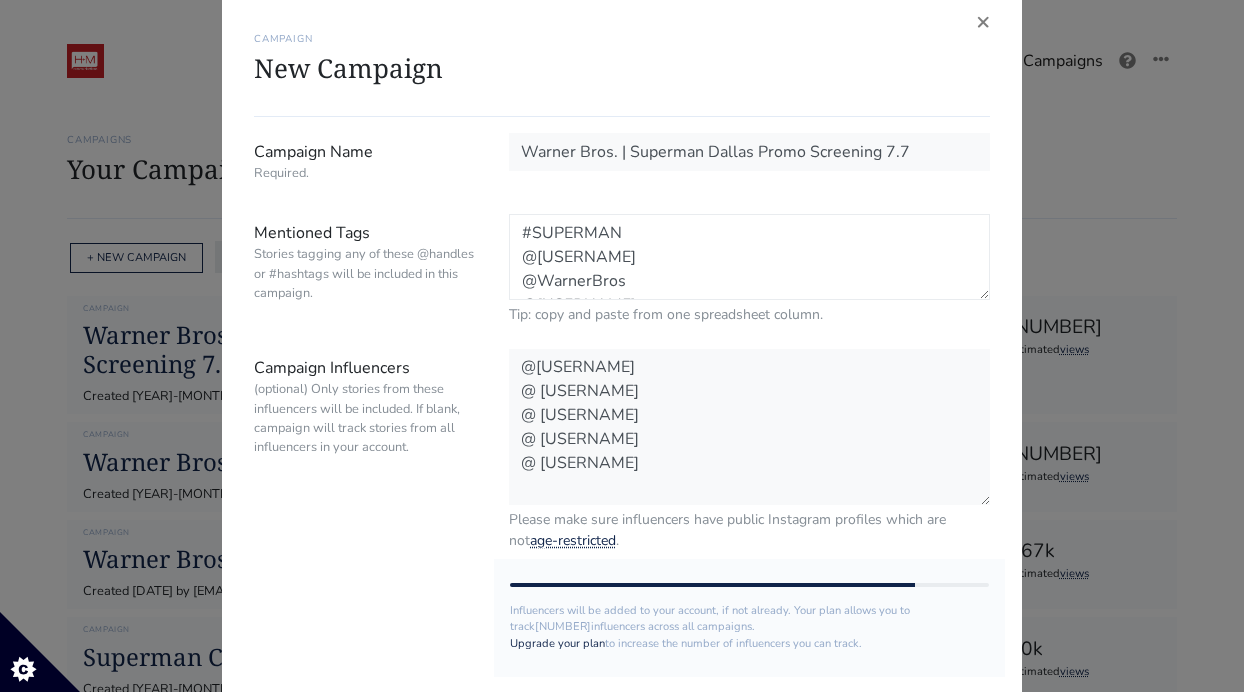 scroll, scrollTop: 24, scrollLeft: 0, axis: vertical 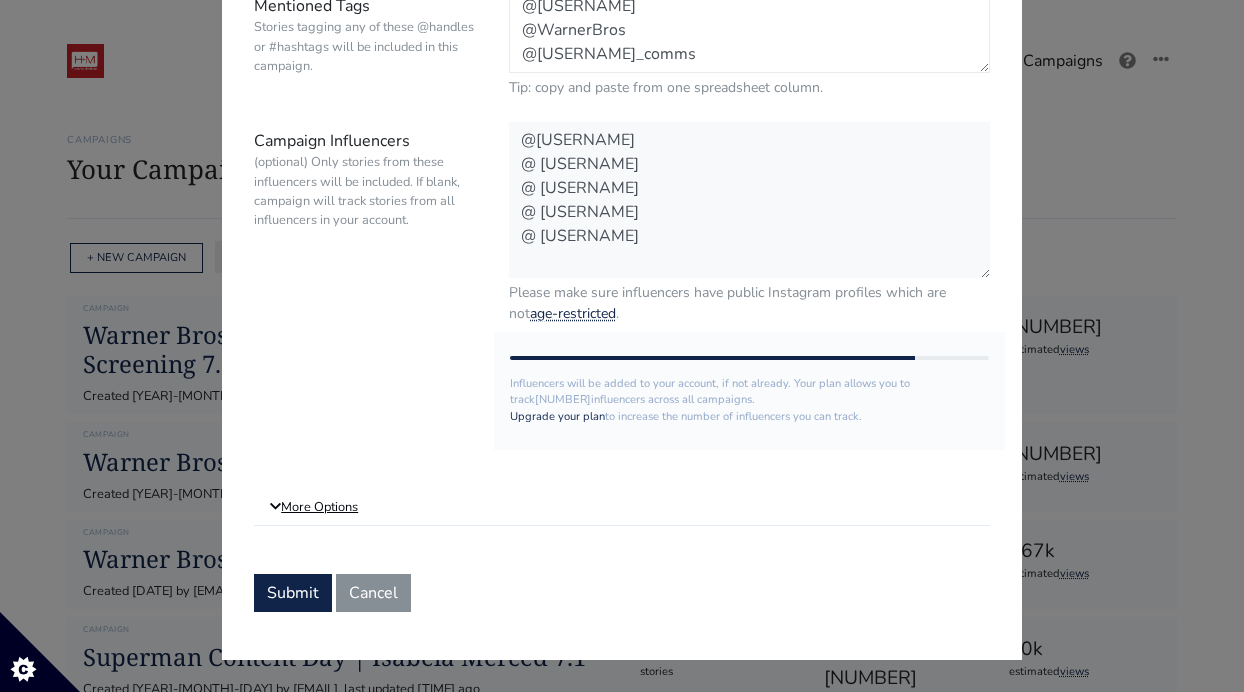 type on "#SUPERMAN
@Superman
@WarnerBros
@hm_comms" 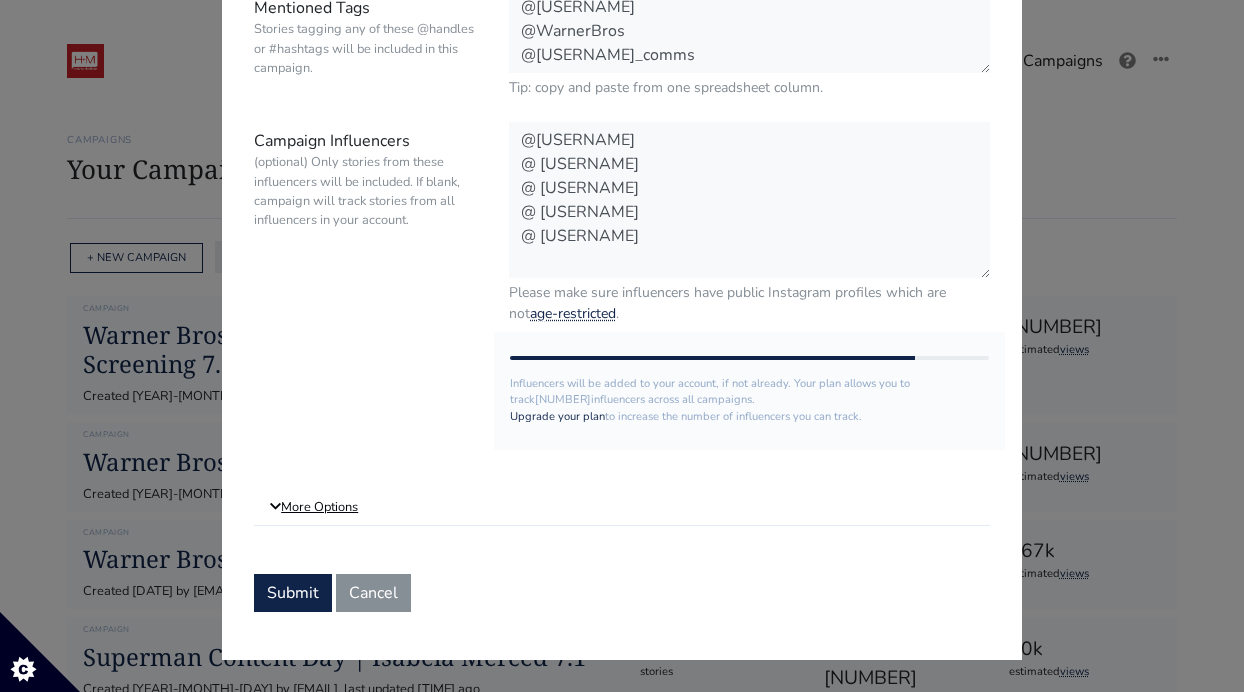 scroll, scrollTop: 276, scrollLeft: 0, axis: vertical 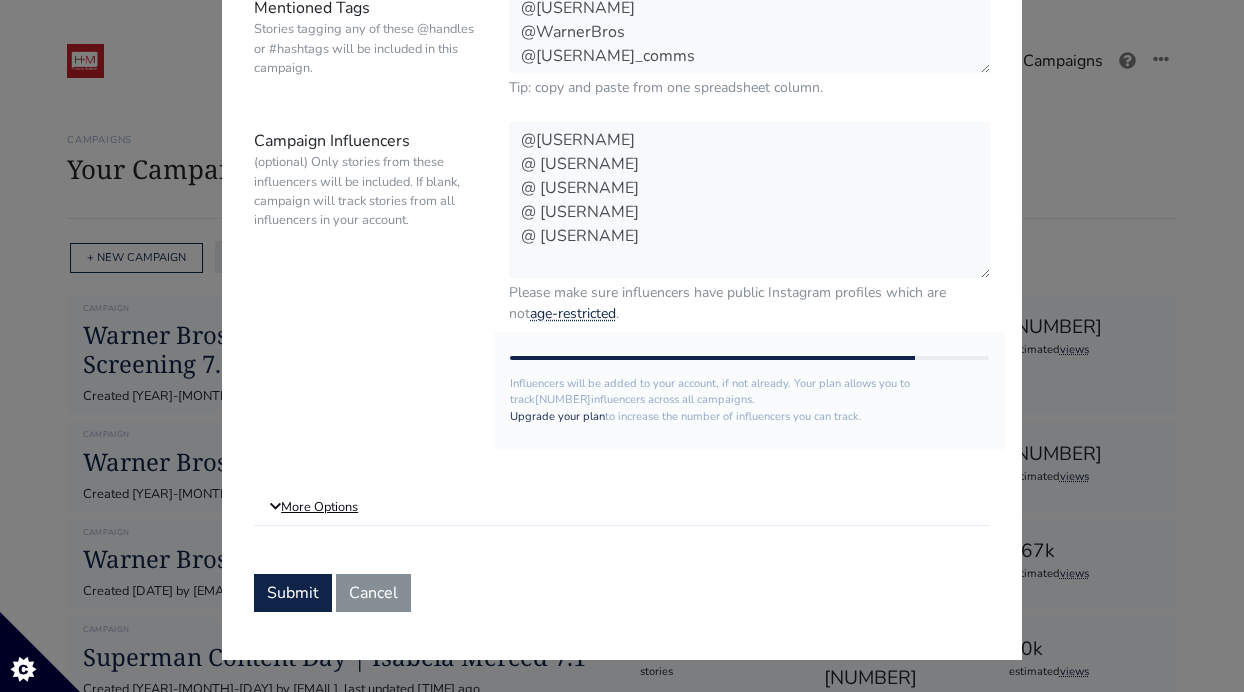 click on "More Options" at bounding box center [622, 508] 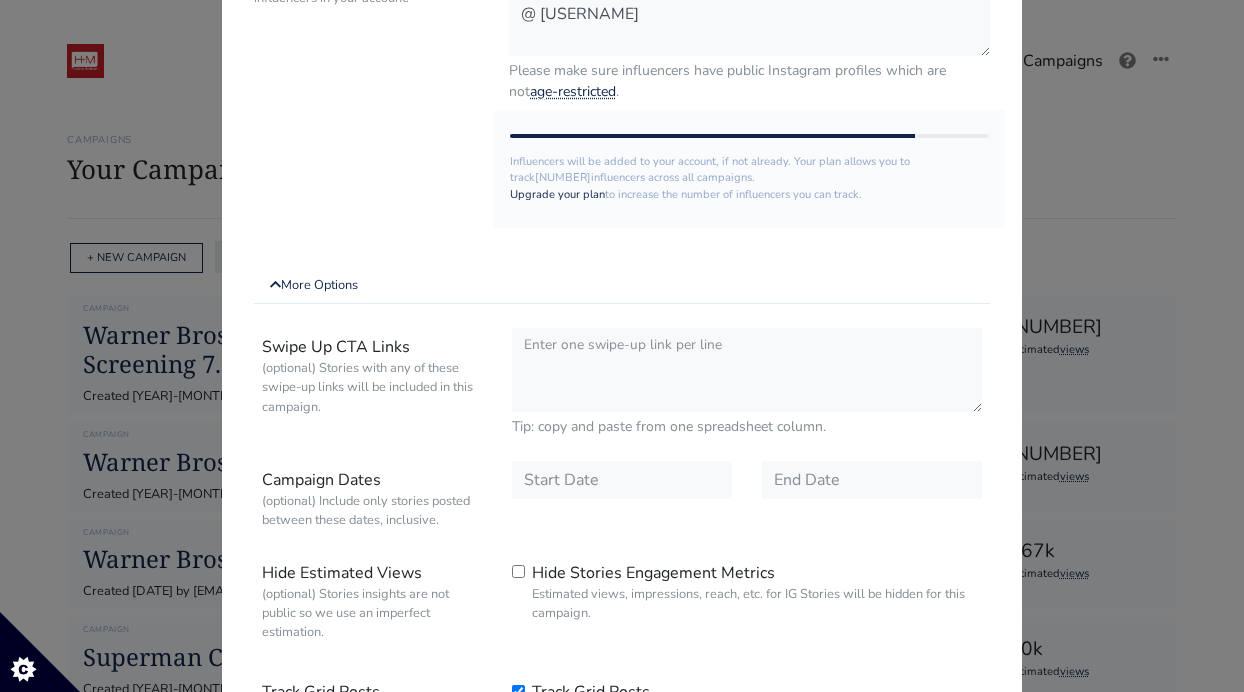 scroll, scrollTop: 518, scrollLeft: 0, axis: vertical 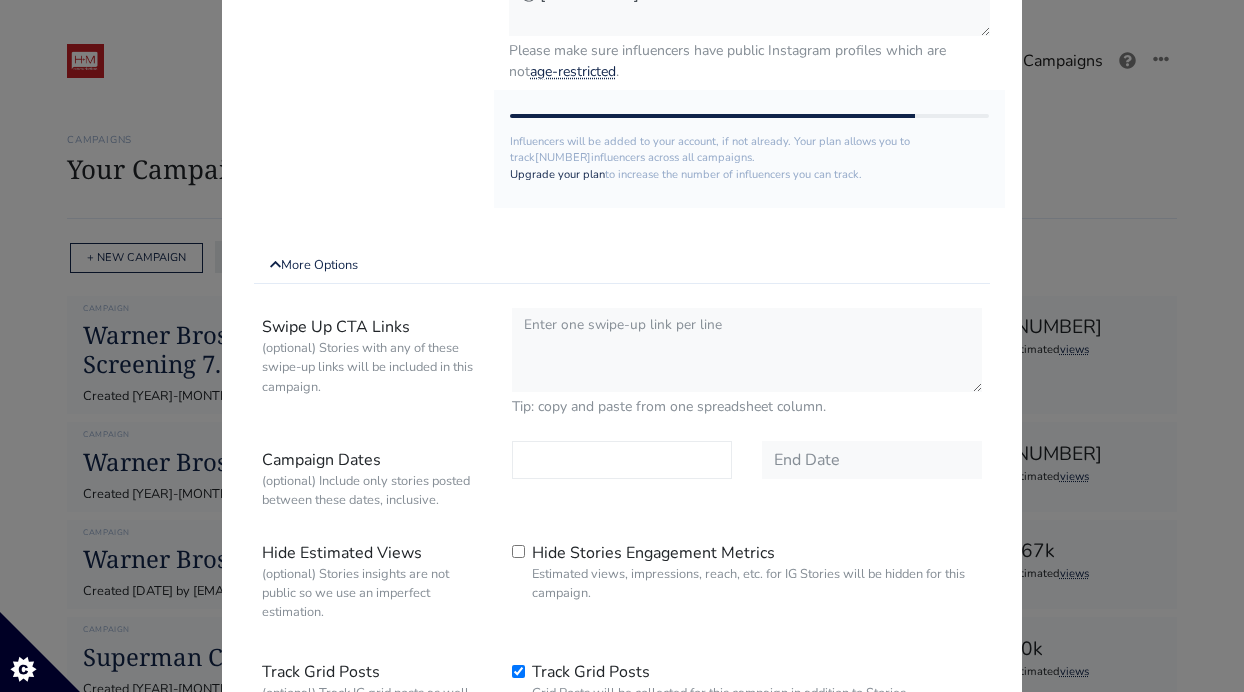 click at bounding box center [622, 460] 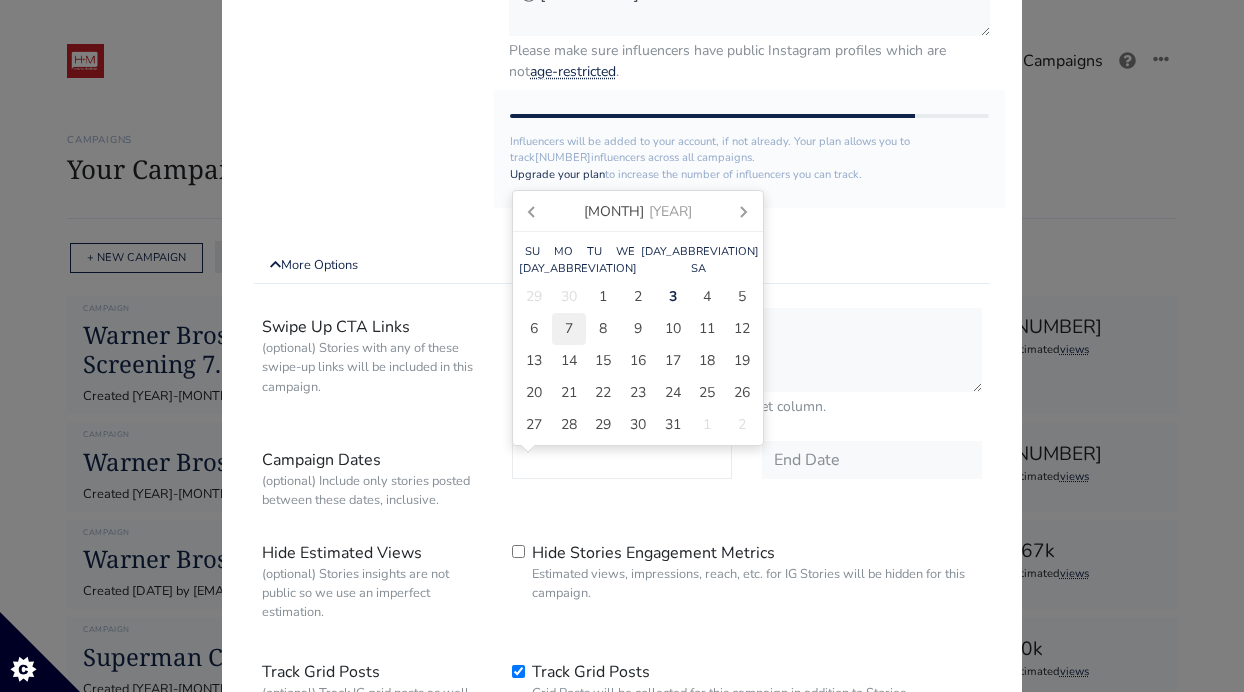 click on "7" at bounding box center (569, 328) 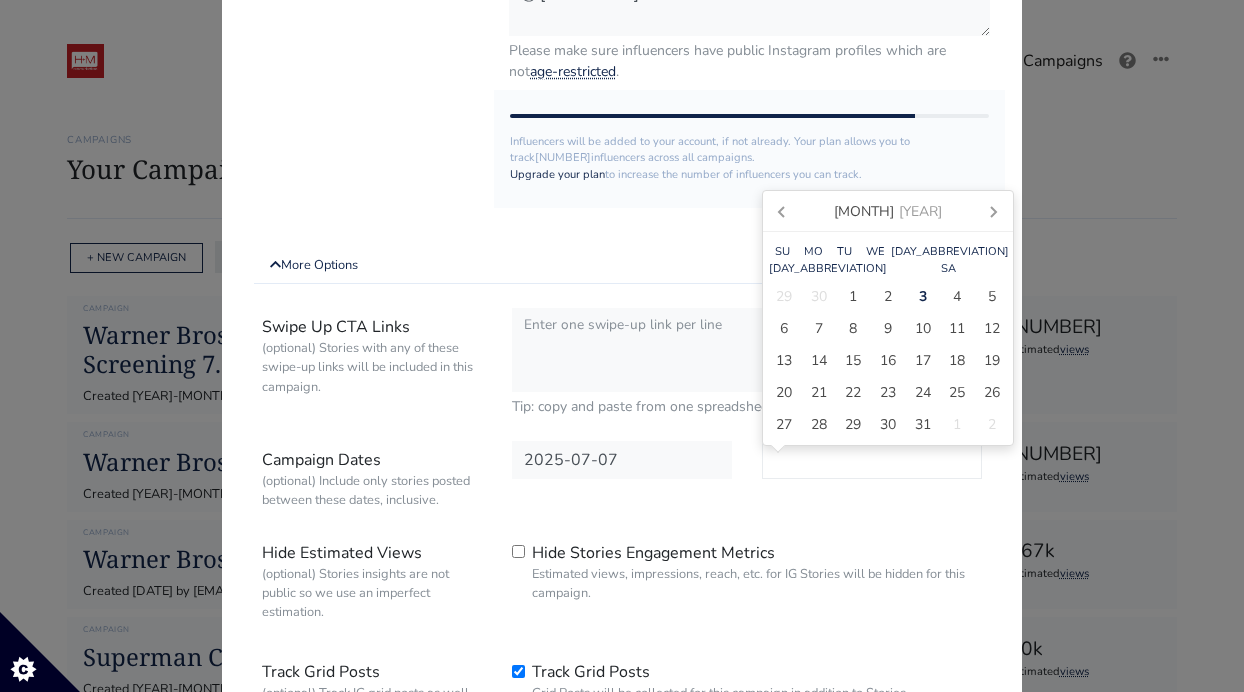 click at bounding box center (872, 460) 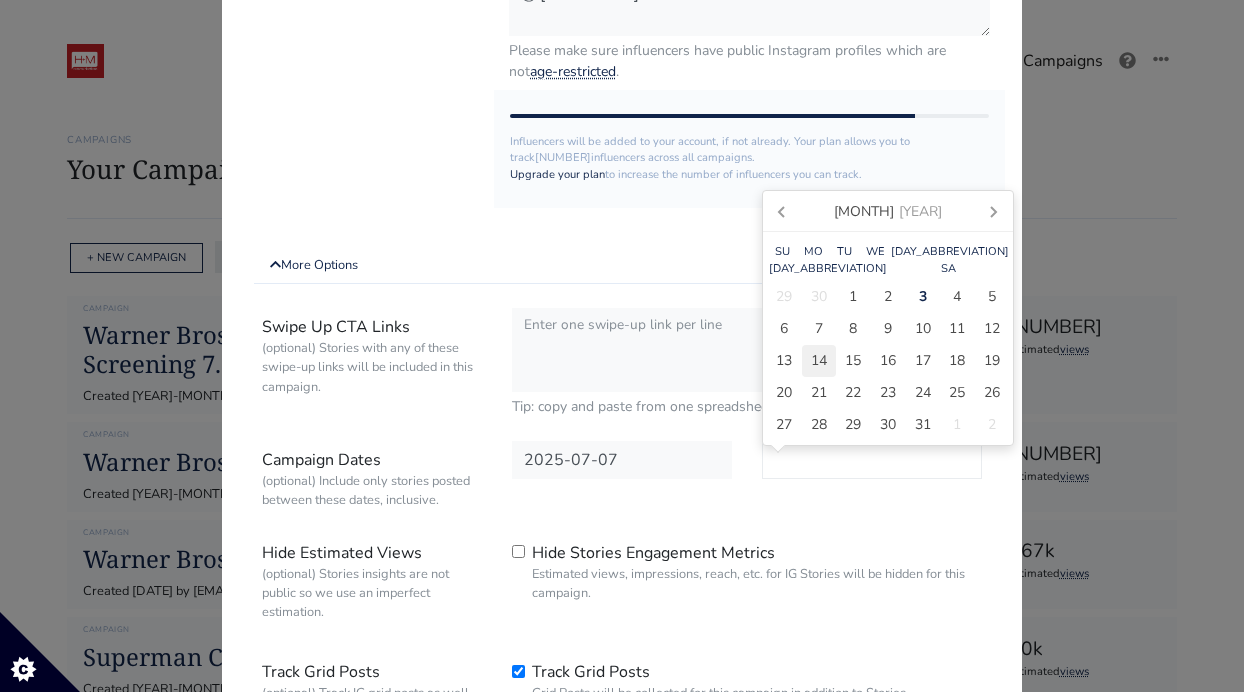 click on "14" at bounding box center [819, 360] 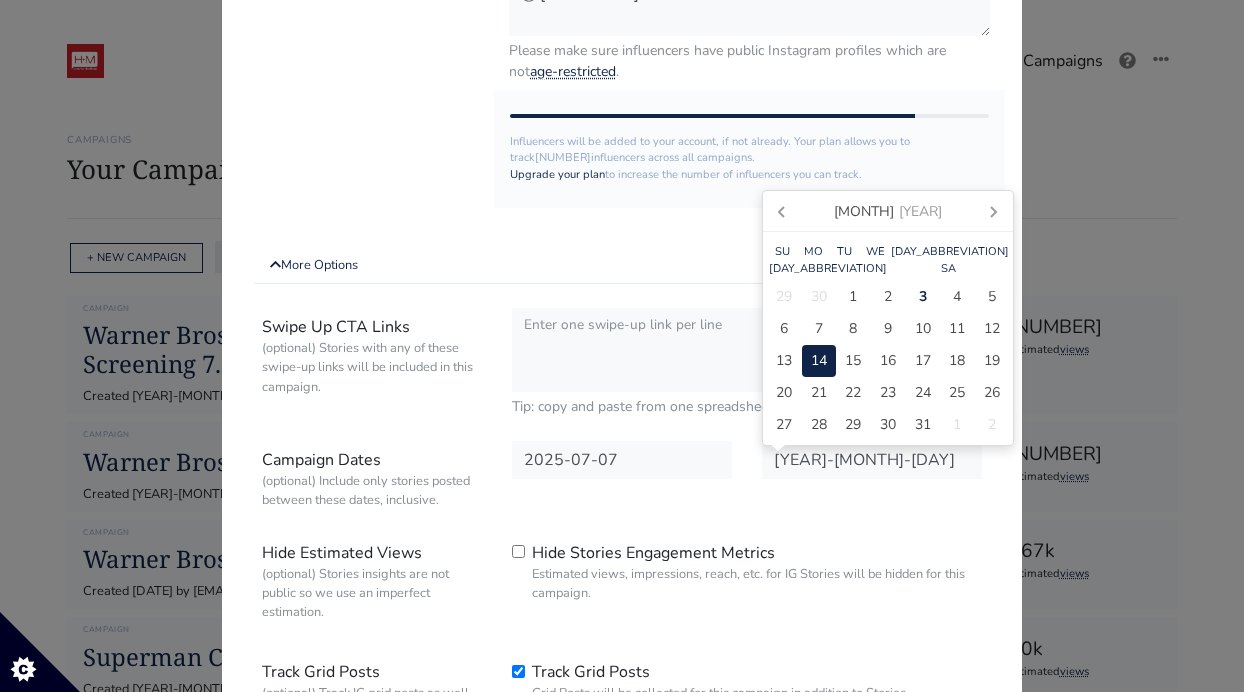 click on "2025-07-07" at bounding box center (622, 479) 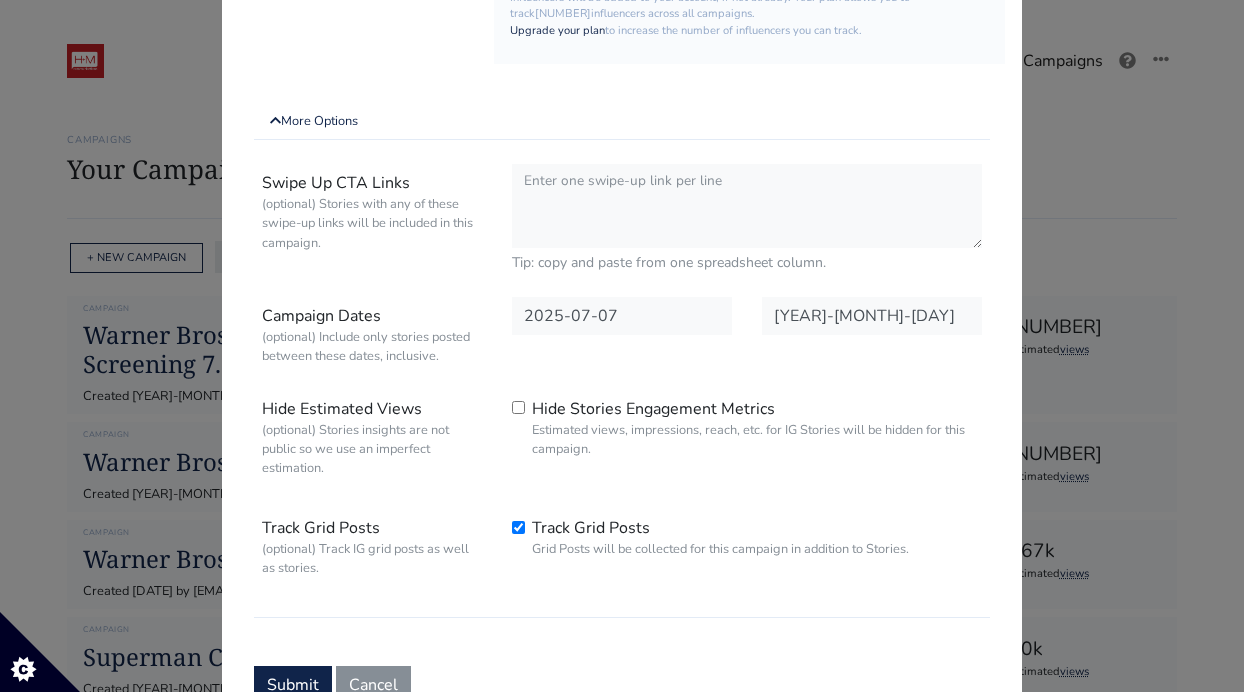 scroll, scrollTop: 754, scrollLeft: 0, axis: vertical 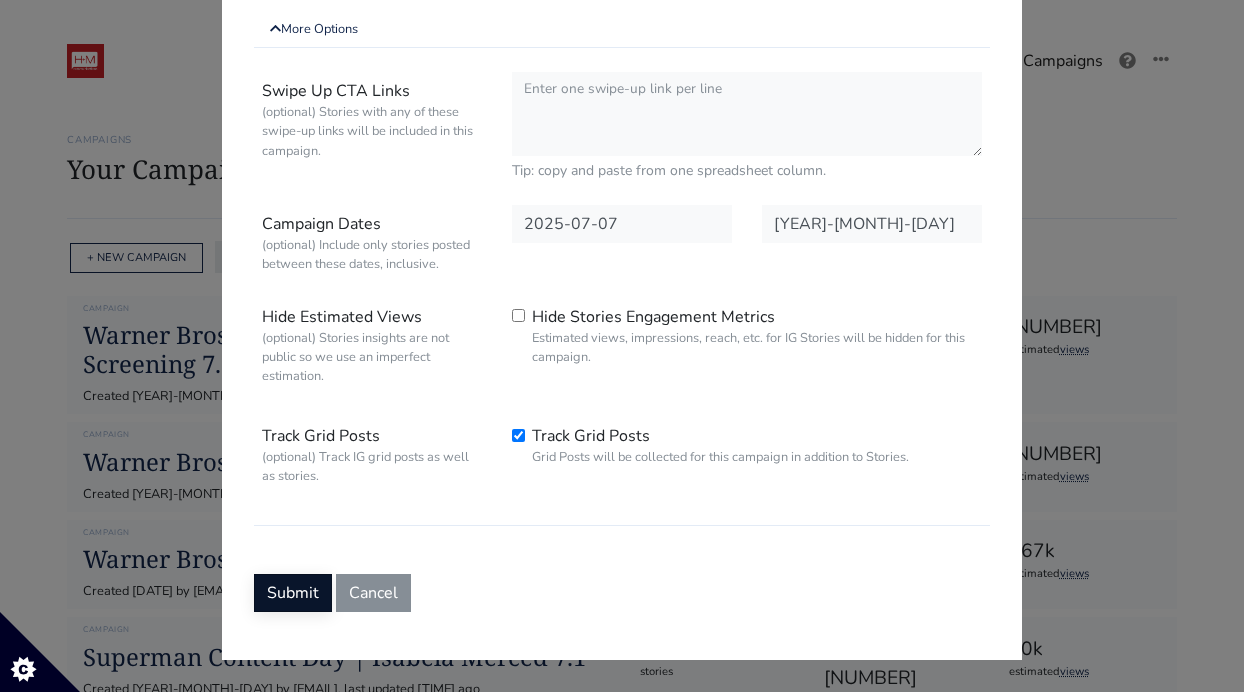 click on "Submit" at bounding box center [293, 593] 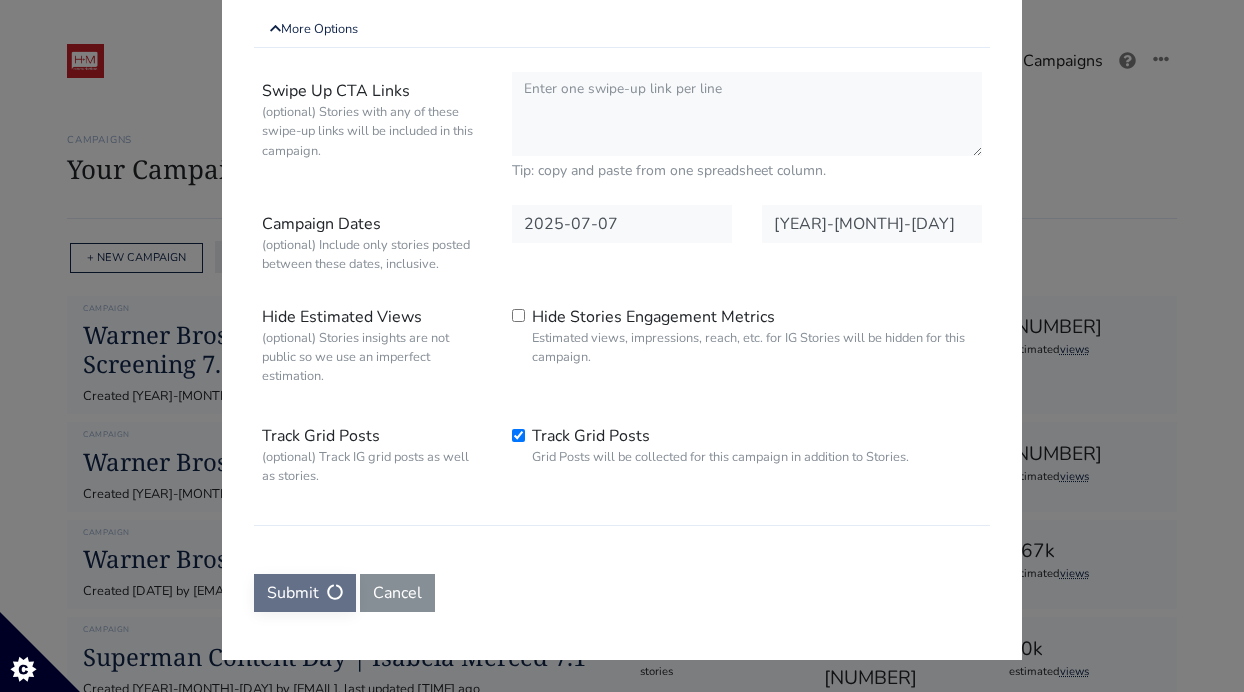 scroll, scrollTop: 0, scrollLeft: 0, axis: both 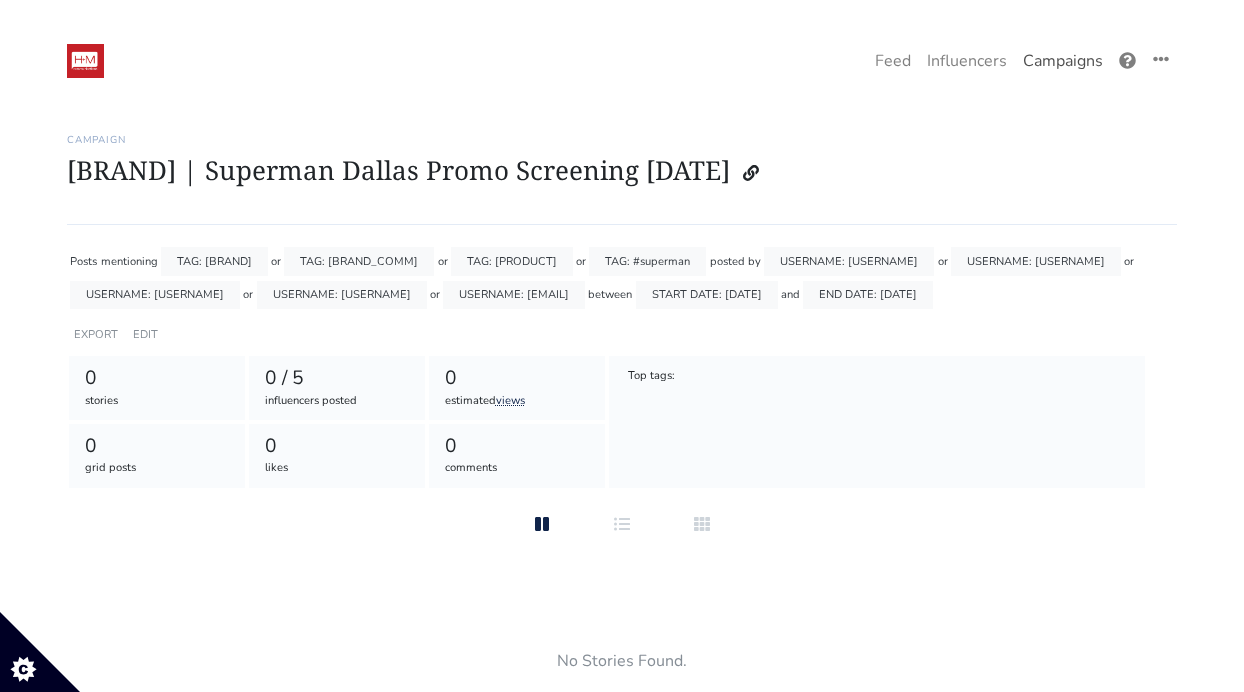 click on "Campaigns" at bounding box center (1063, 61) 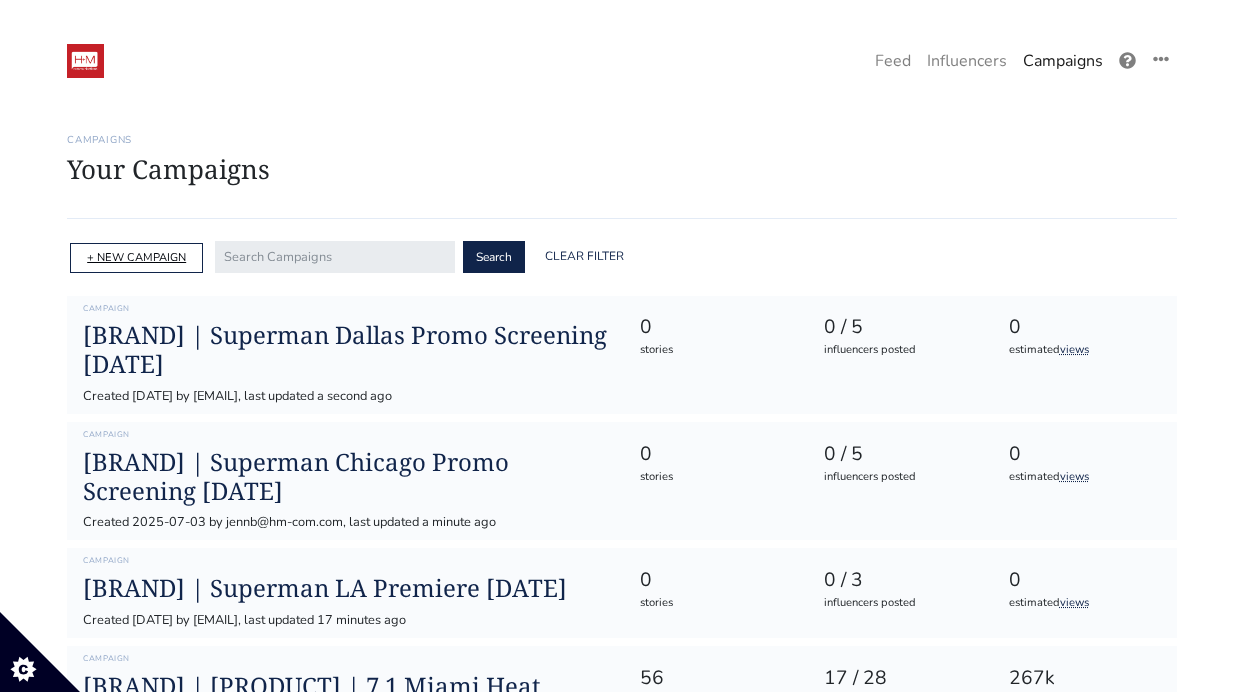 click on "+ NEW CAMPAIGN" at bounding box center (136, 257) 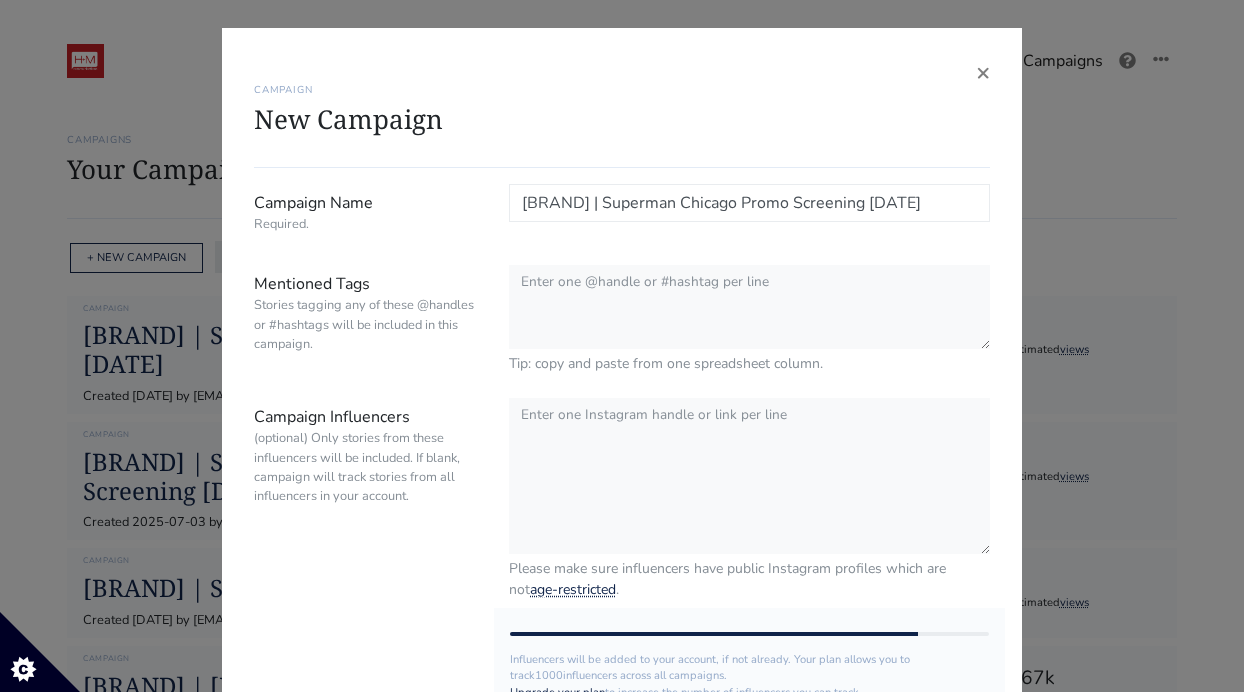click on "Warner Bros. | Superman Chicago Promo Screening 7.7" at bounding box center [749, 203] 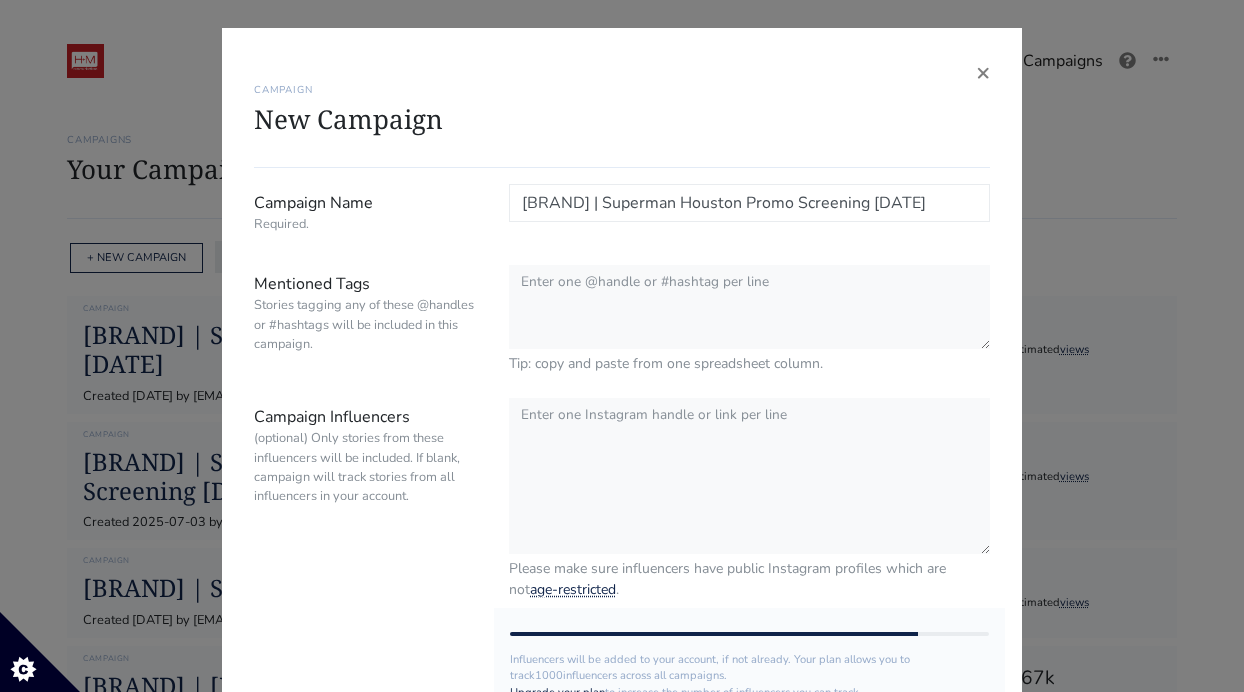 type on "Warner Bros. | Superman Houston Promo Screening 7.7" 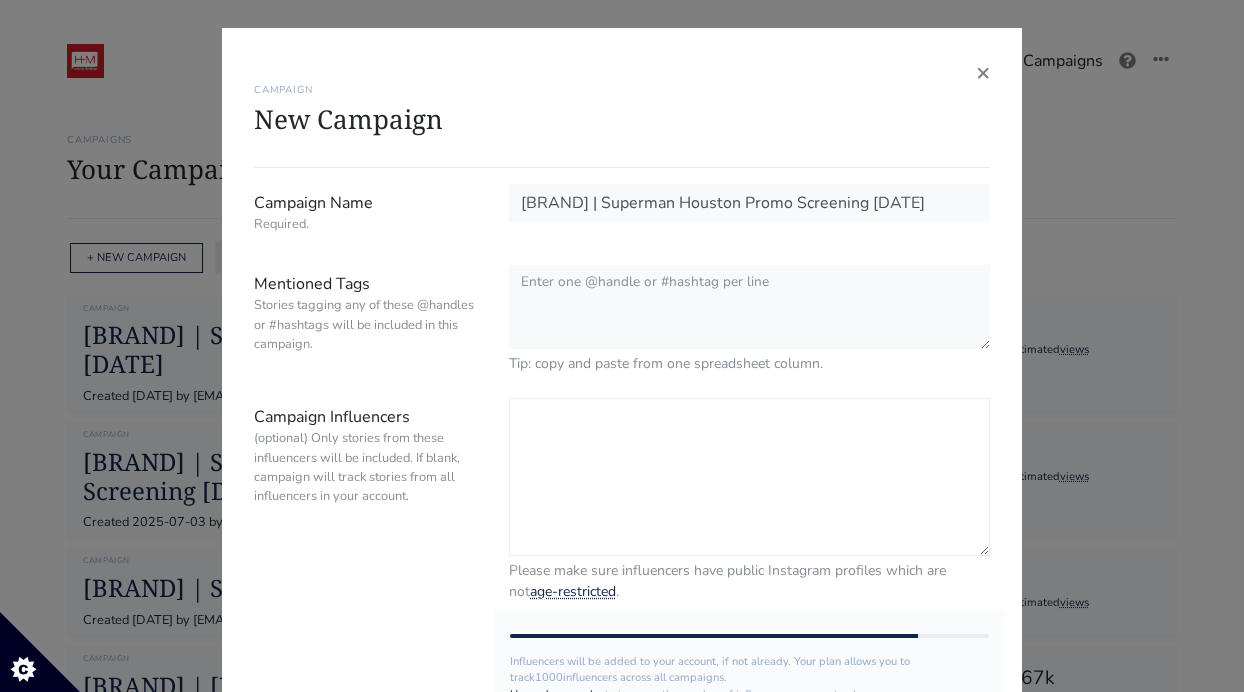 click on "Campaign Influencers
(optional) Only stories from these influencers will be included.
If blank, campaign will track stories from all influencers in your account." at bounding box center (749, 477) 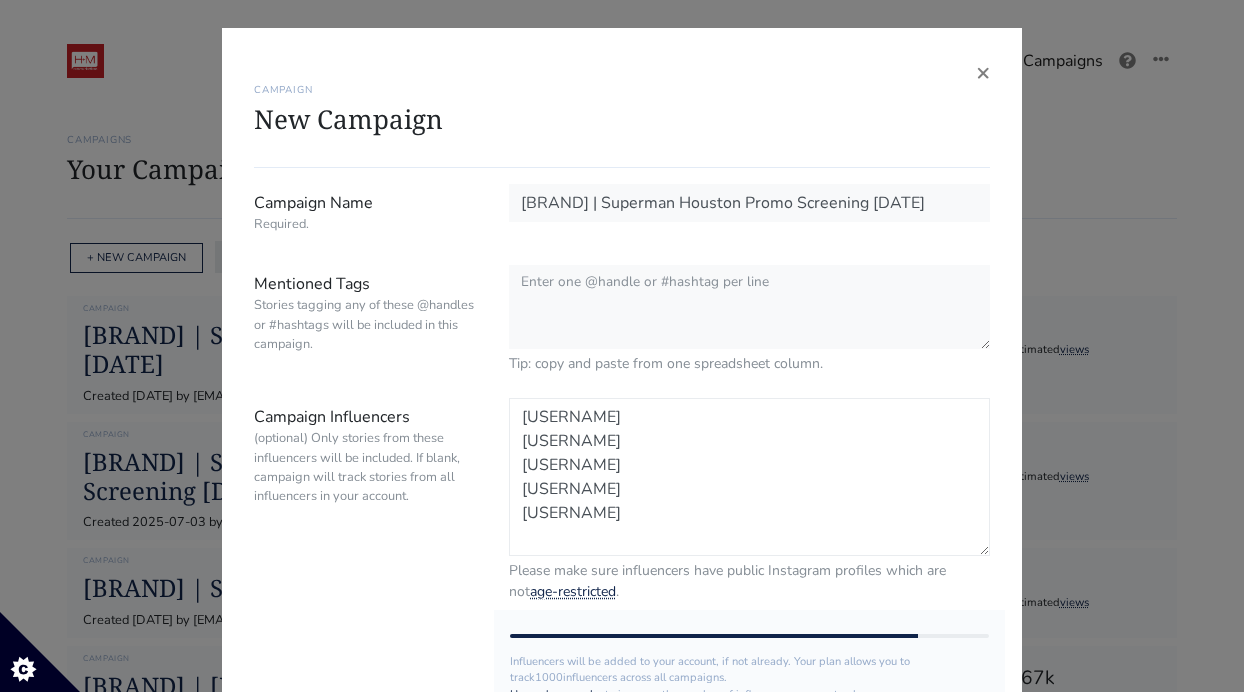 click on "__callmeevander__
zuihernandez
pattyrios__
yariiimartinez
veryvannesa" at bounding box center [749, 477] 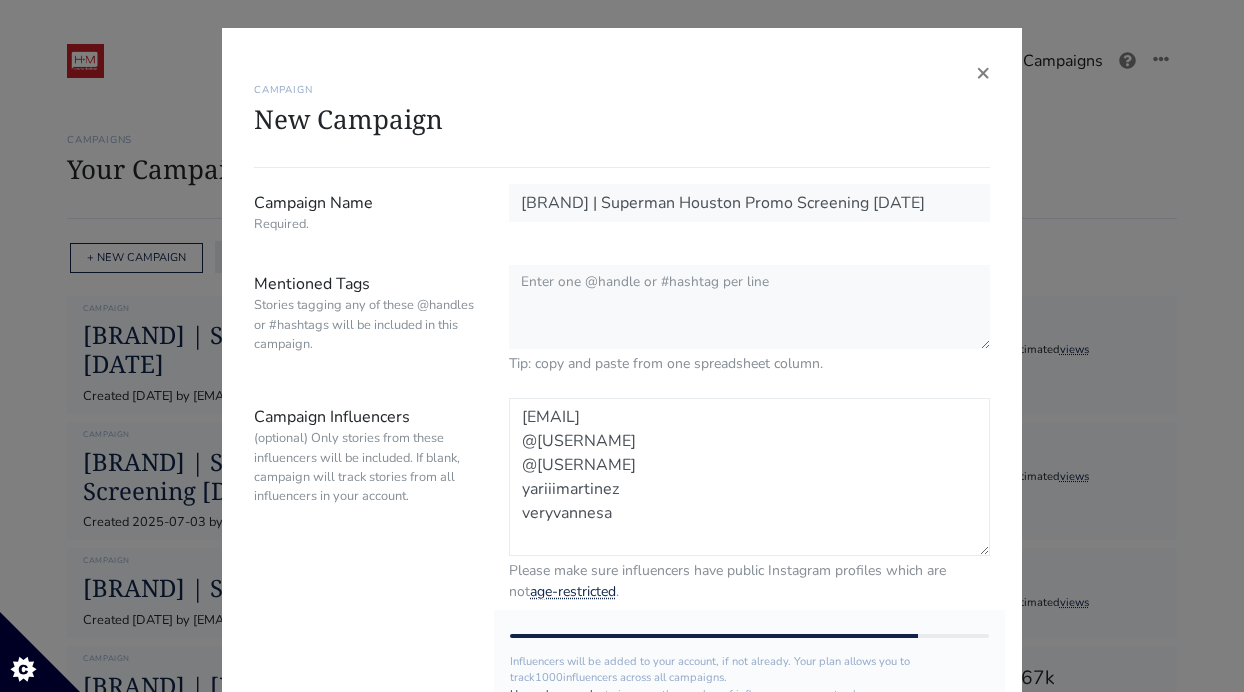 click on "@__callmeevander__
@zuihernandez
@pattyrios__
yariiimartinez
veryvannesa" at bounding box center (749, 477) 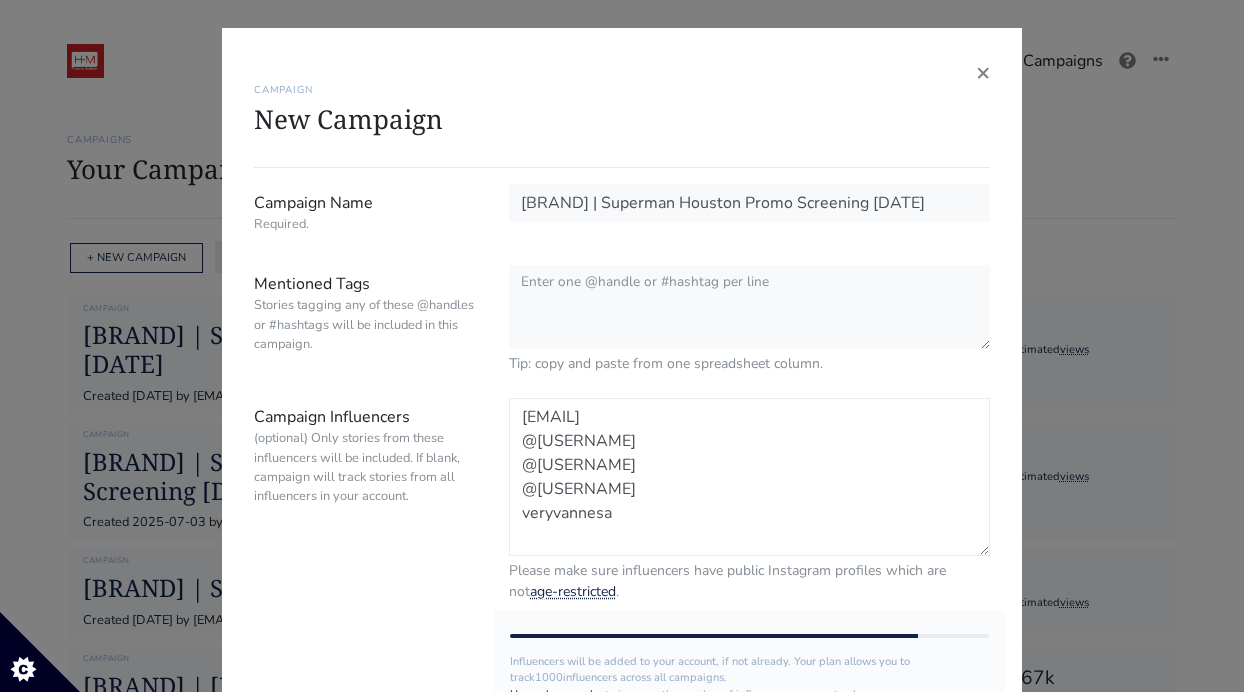 click on "@__callmeevander__
@zuihernandez
@pattyrios__
@yariiimartinez
veryvannesa" at bounding box center (749, 477) 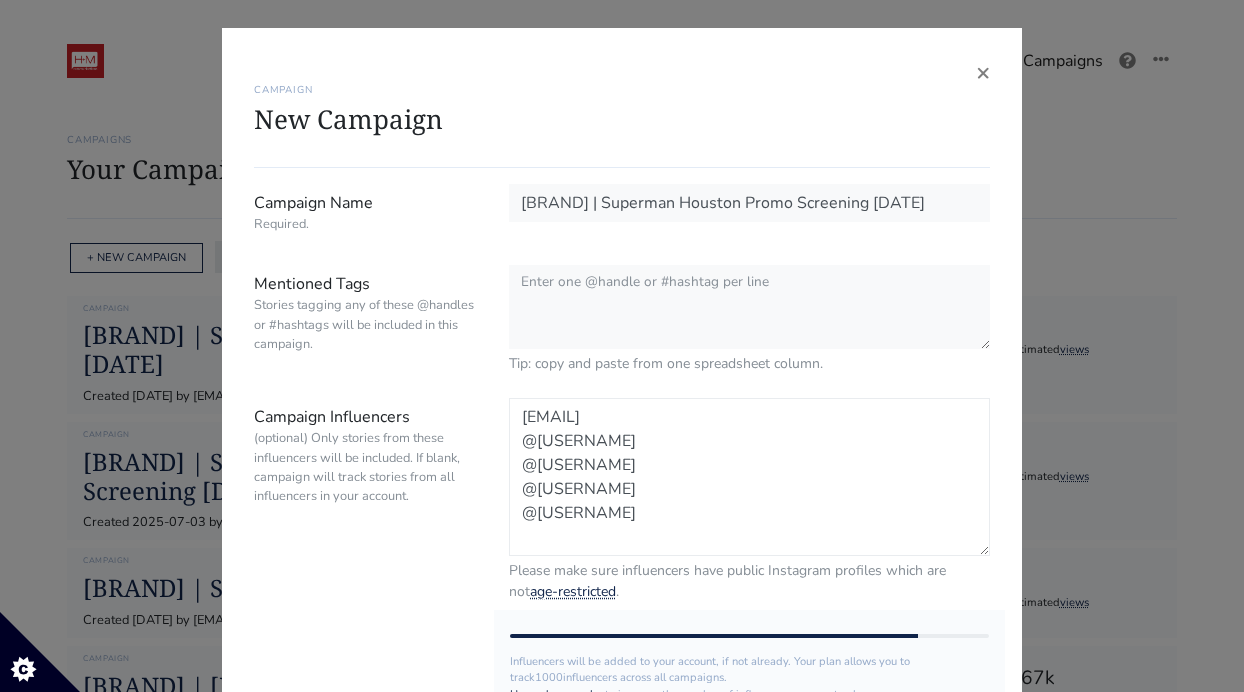 type on "@__callmeevander__
@zuihernandez
@pattyrios__
@yariiimartinez
@veryvannesa" 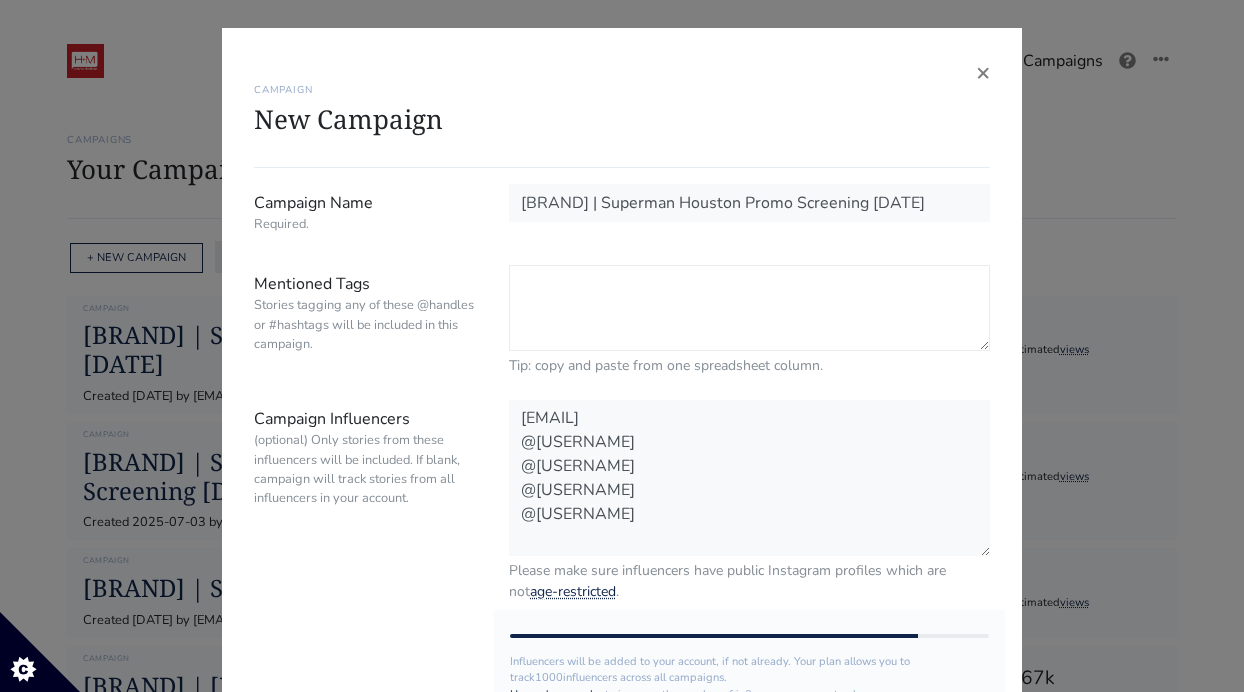 click on "Mentioned Tags
Stories tagging any of these @handles or #hashtags will be included in this campaign." at bounding box center (749, 308) 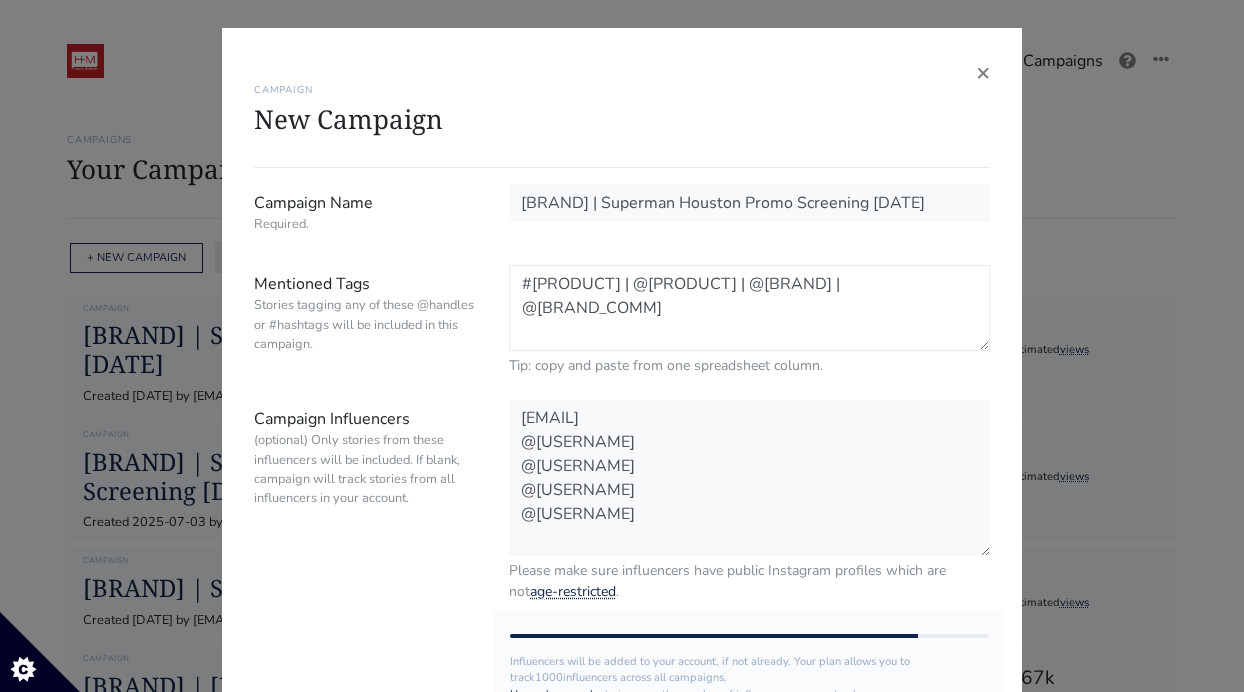 click on "#SUPERMAN | @Superman | @WarnerBros | @hm_comms" at bounding box center (749, 308) 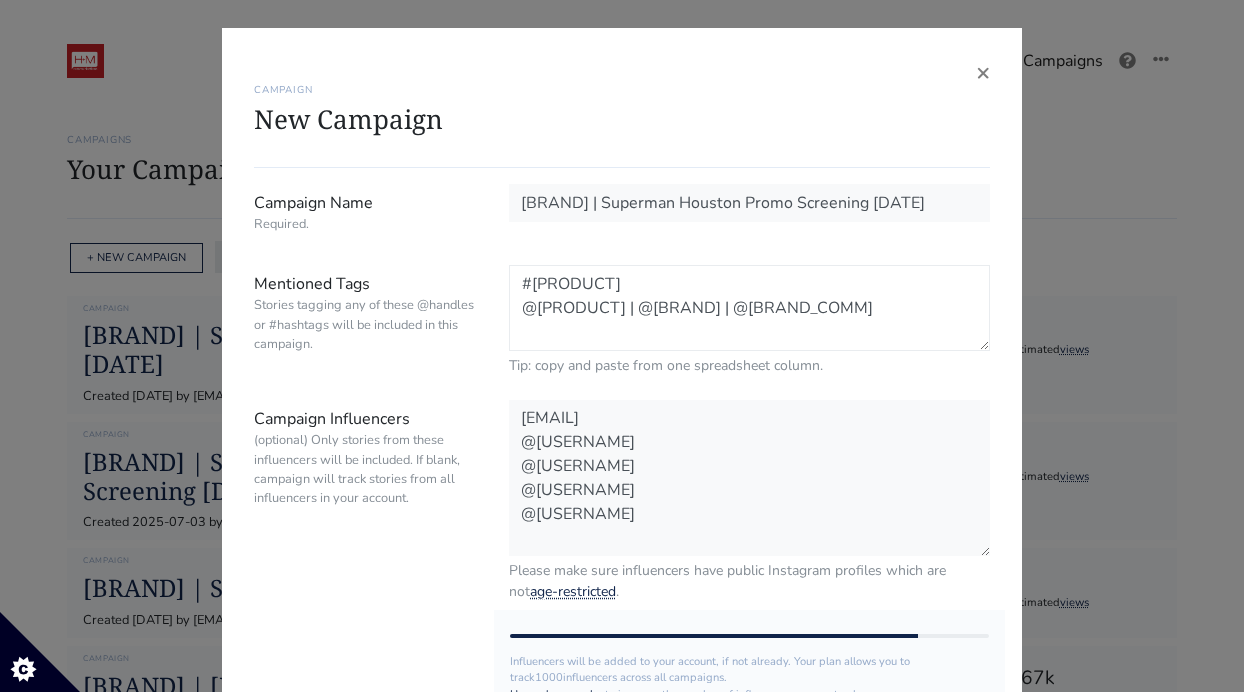 click on "#SUPERMAN
@Superman | @WarnerBros | @hm_comms" at bounding box center [749, 308] 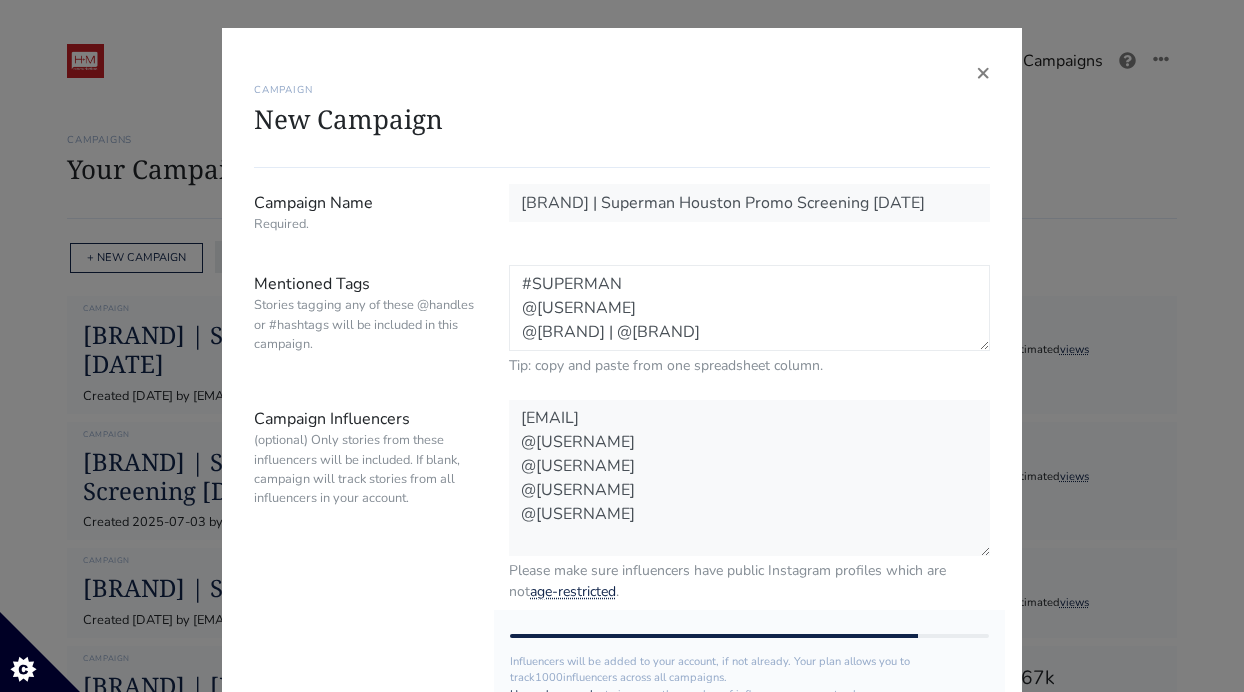 click on "#SUPERMAN
@Superman
@WarnerBros | @hm_comms" at bounding box center (749, 308) 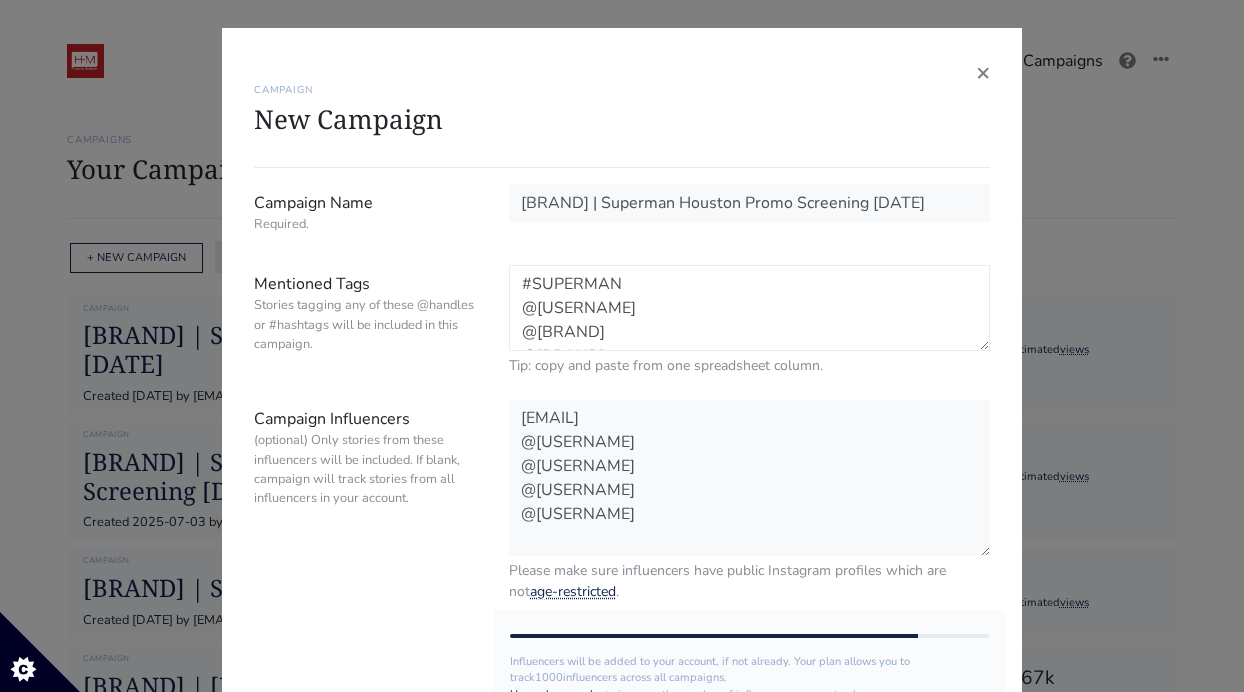 scroll, scrollTop: 24, scrollLeft: 0, axis: vertical 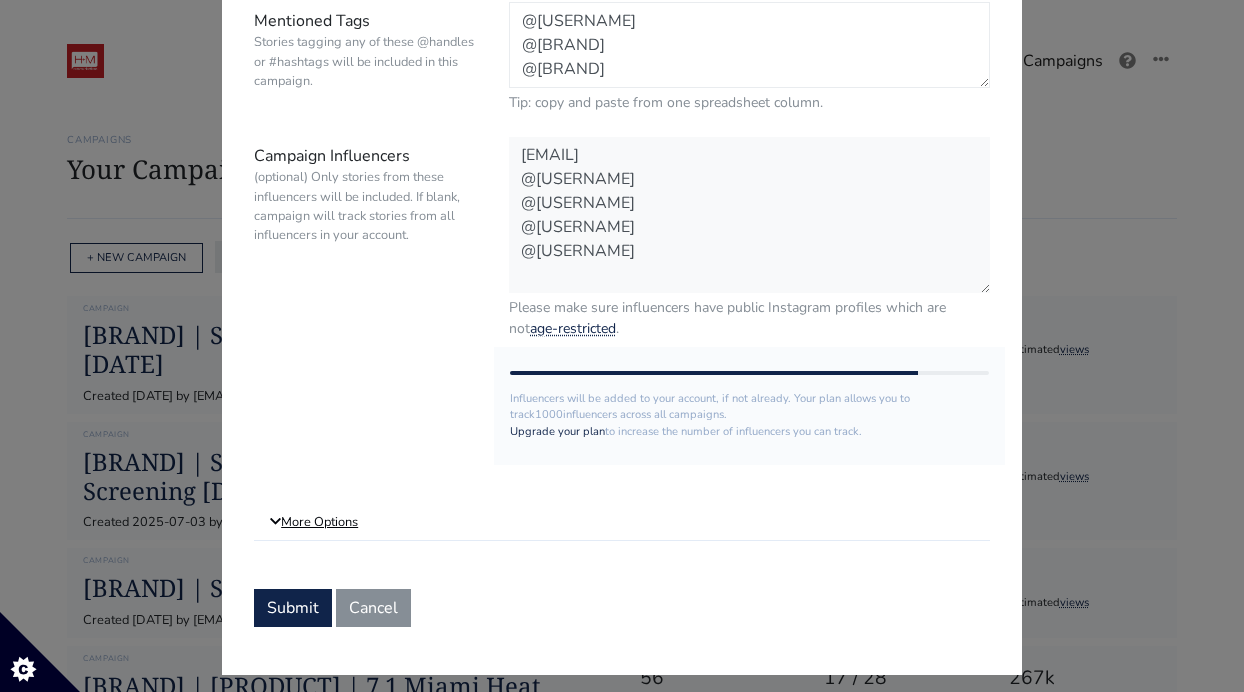 type on "#SUPERMAN
@Superman
@WarnerBros
@hm_comms" 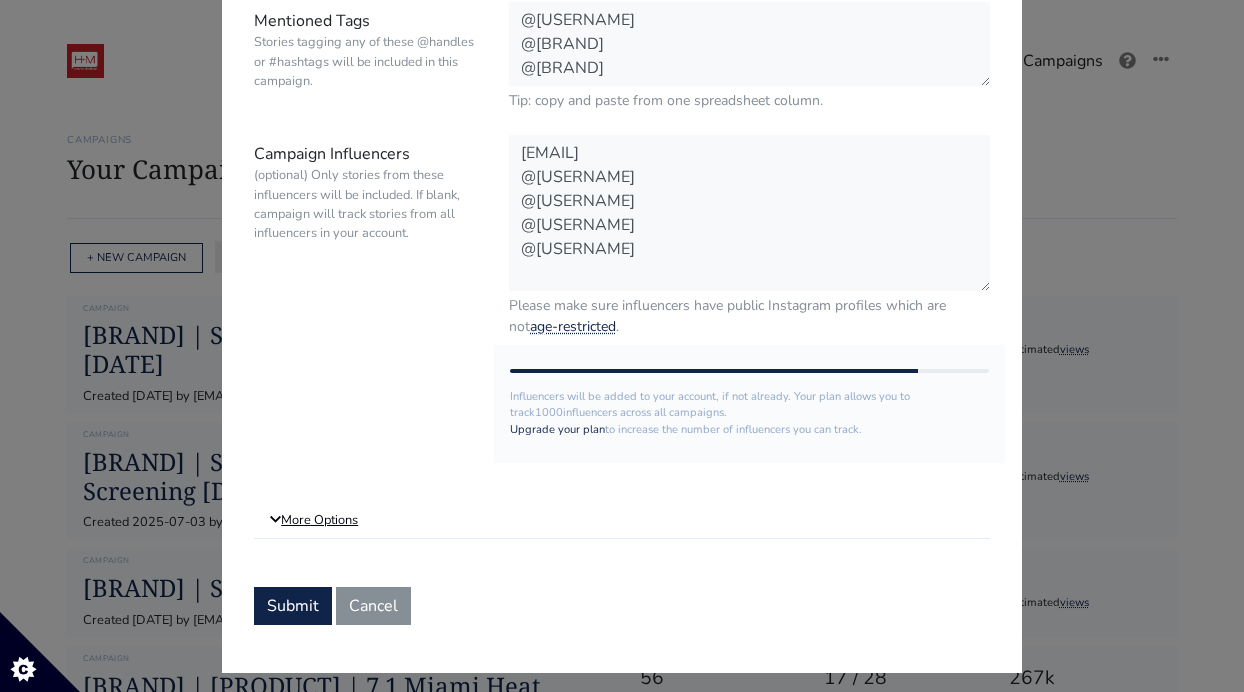 click on "More Options" at bounding box center [622, 521] 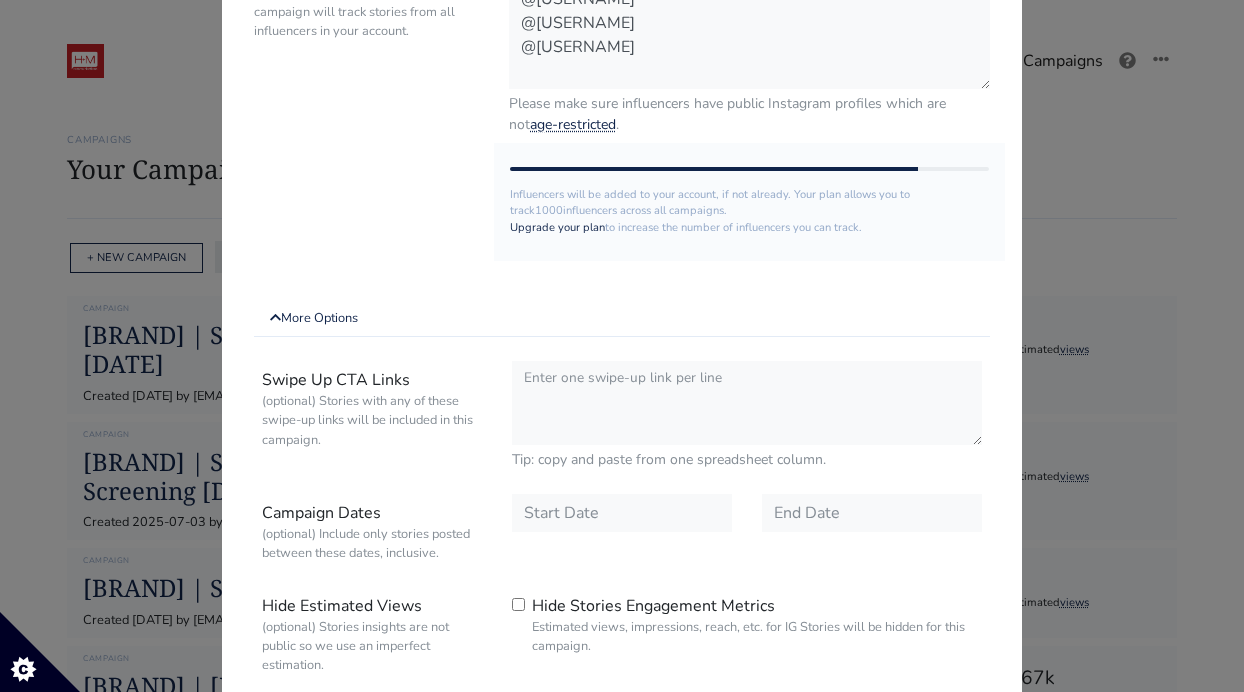 scroll, scrollTop: 507, scrollLeft: 0, axis: vertical 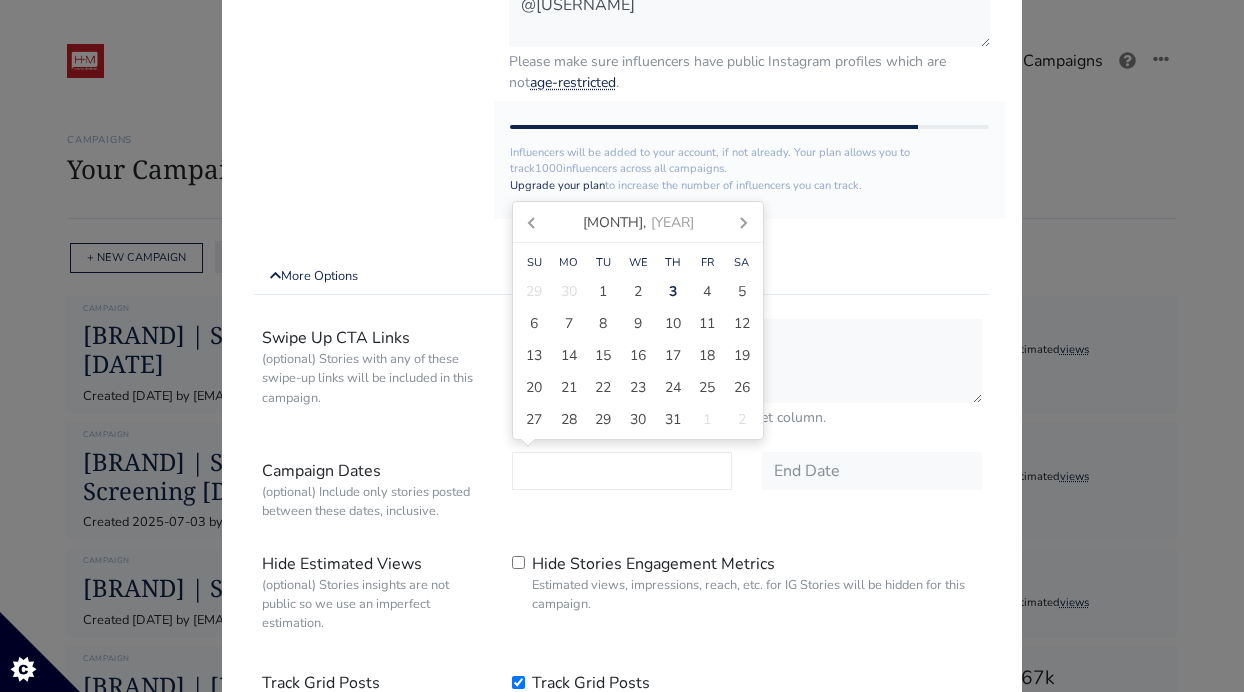 click at bounding box center [622, 471] 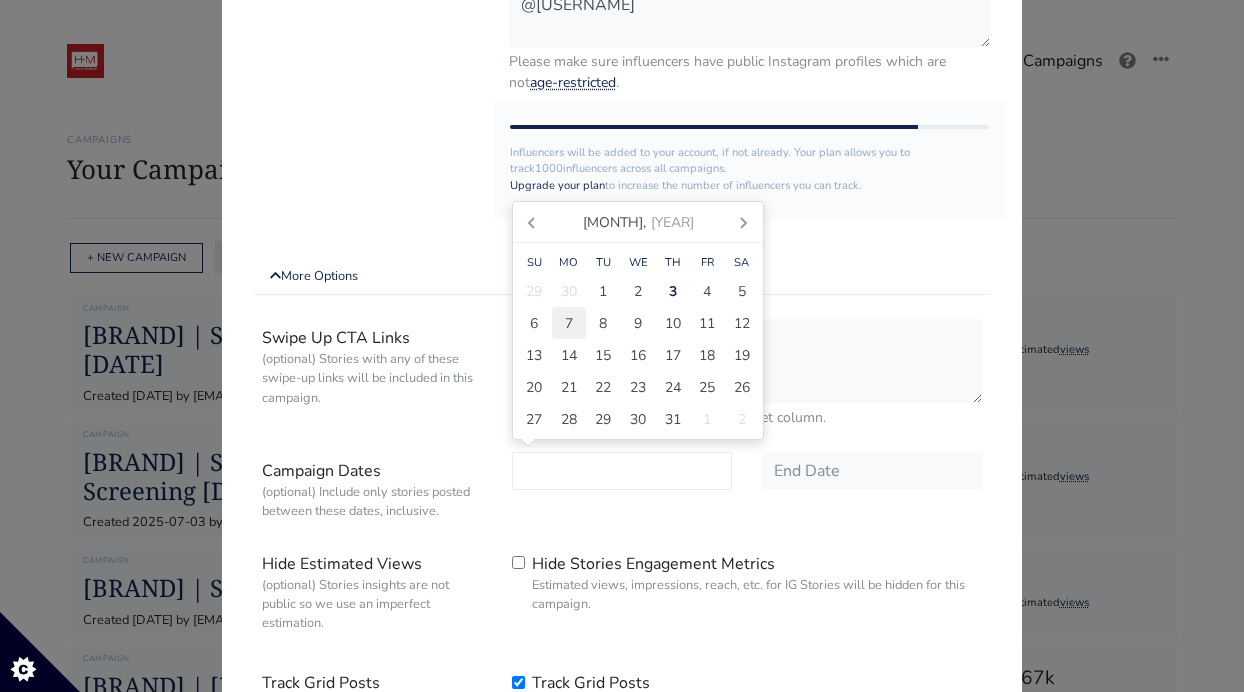 click on "7" at bounding box center (569, 323) 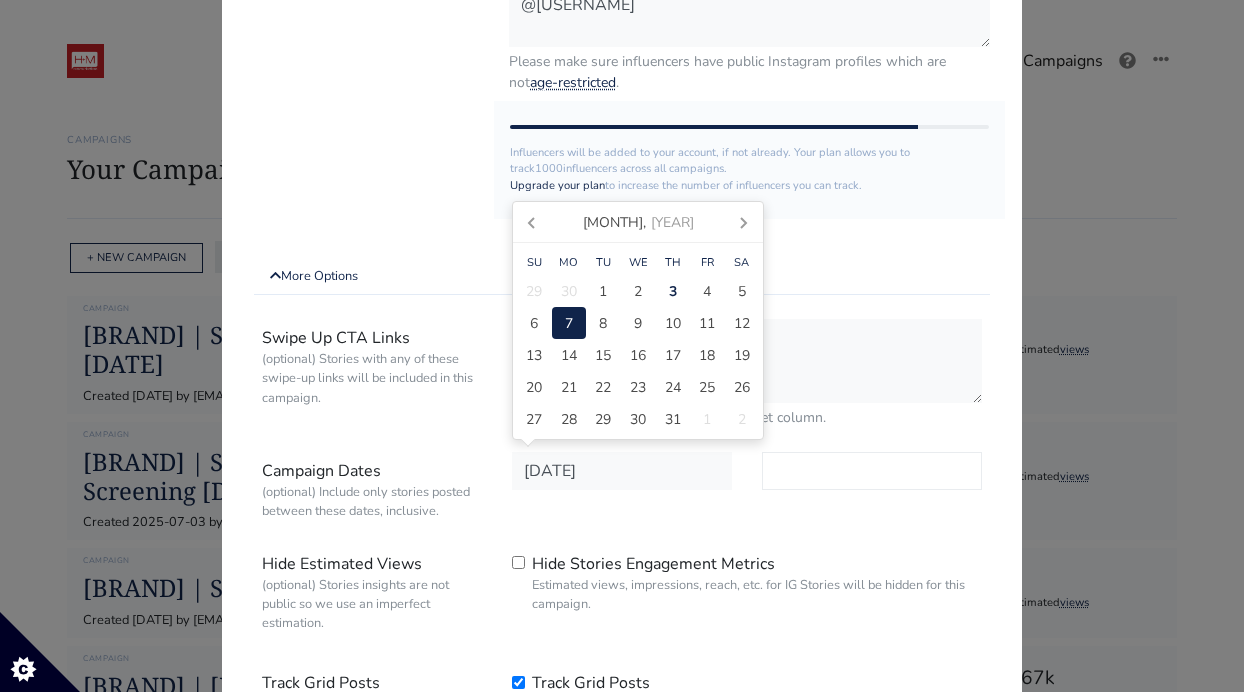 click at bounding box center [872, 471] 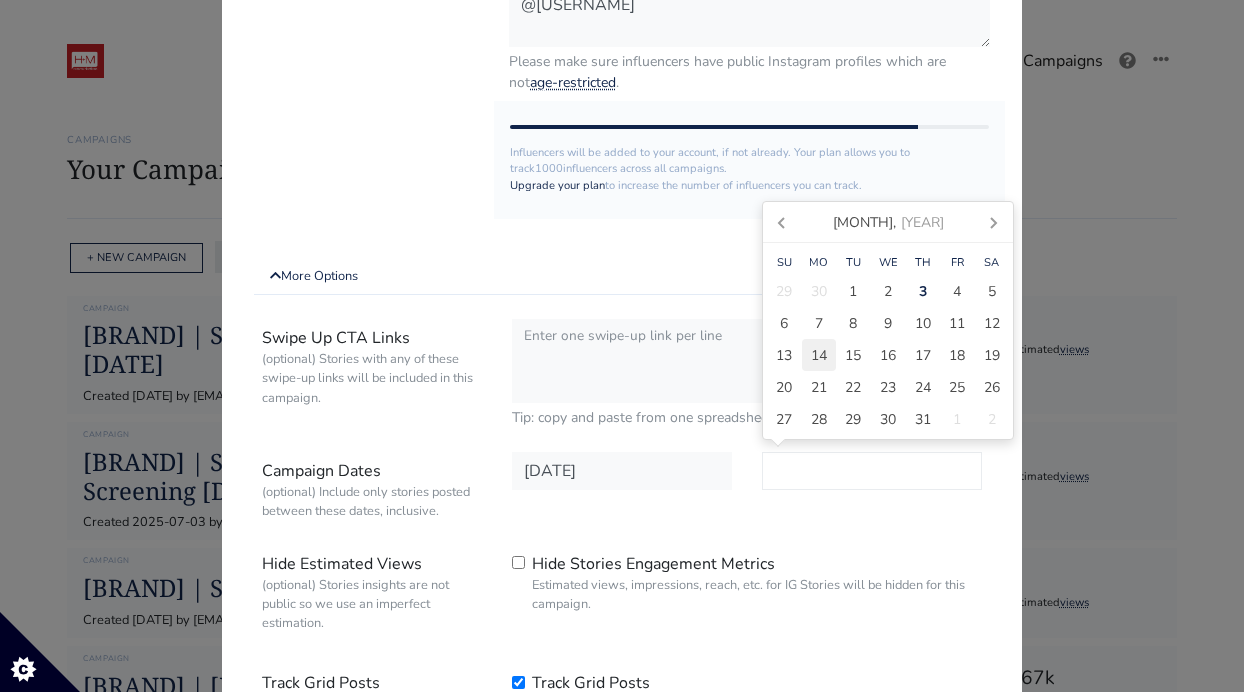 click on "14" at bounding box center (819, 355) 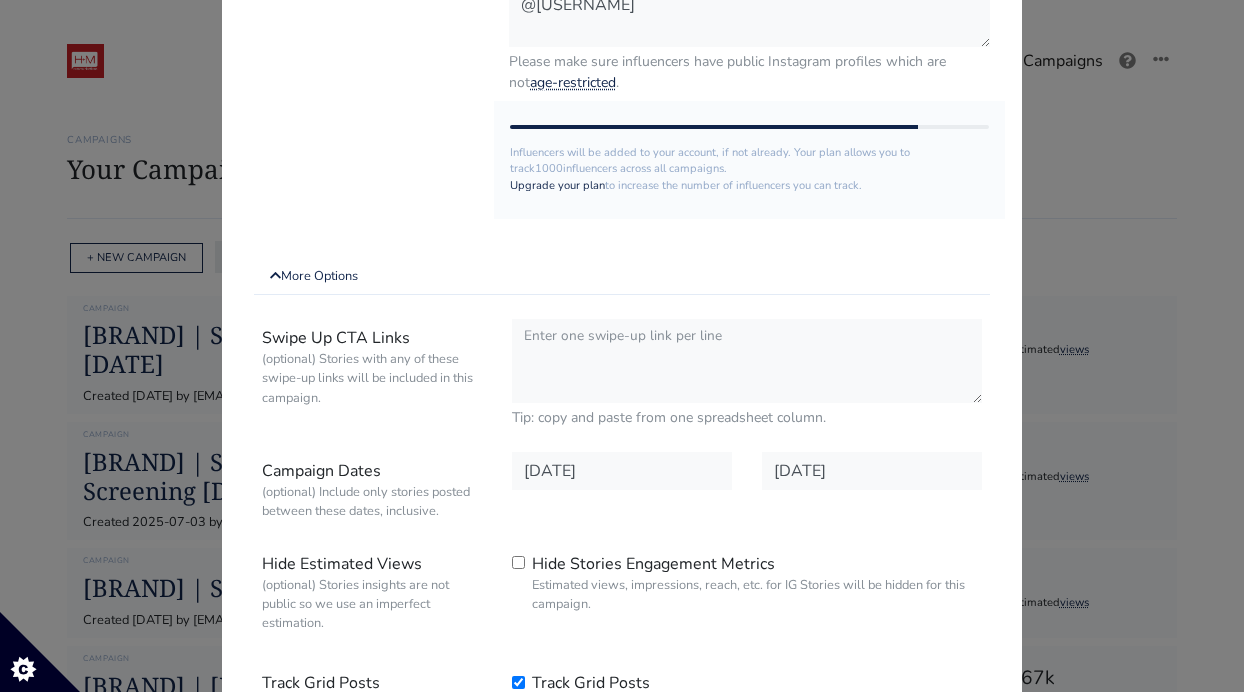 click on "2025-07-07" at bounding box center (622, 490) 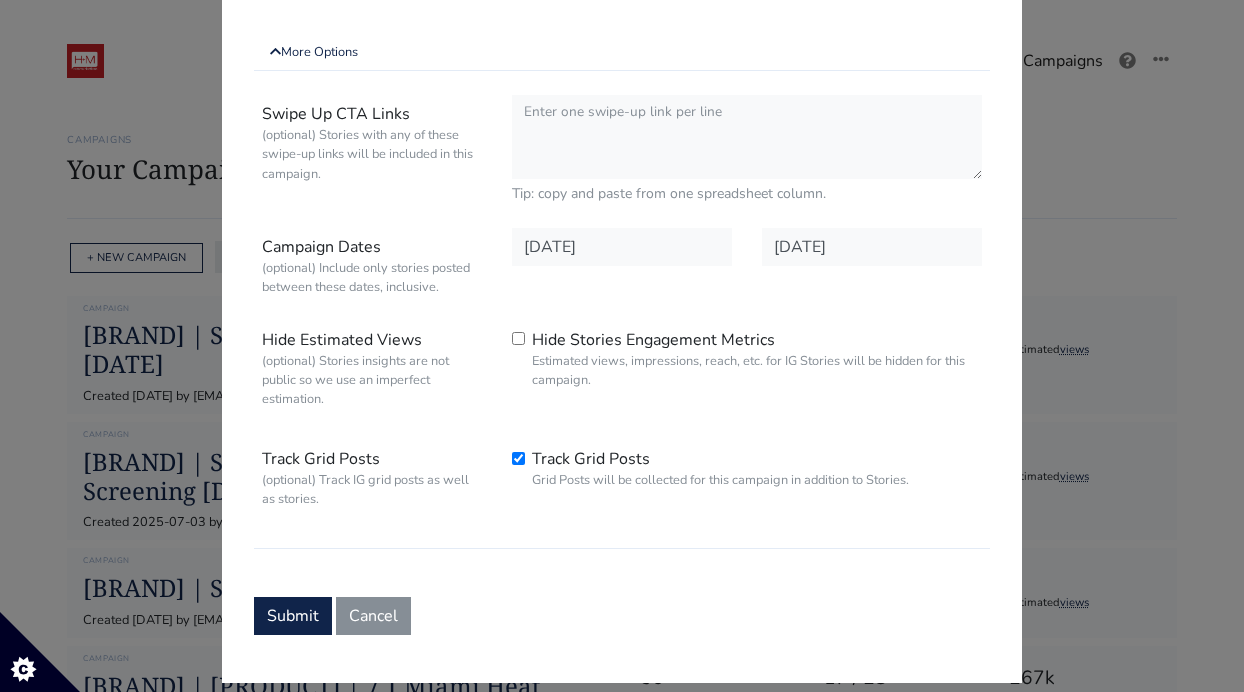 scroll, scrollTop: 744, scrollLeft: 0, axis: vertical 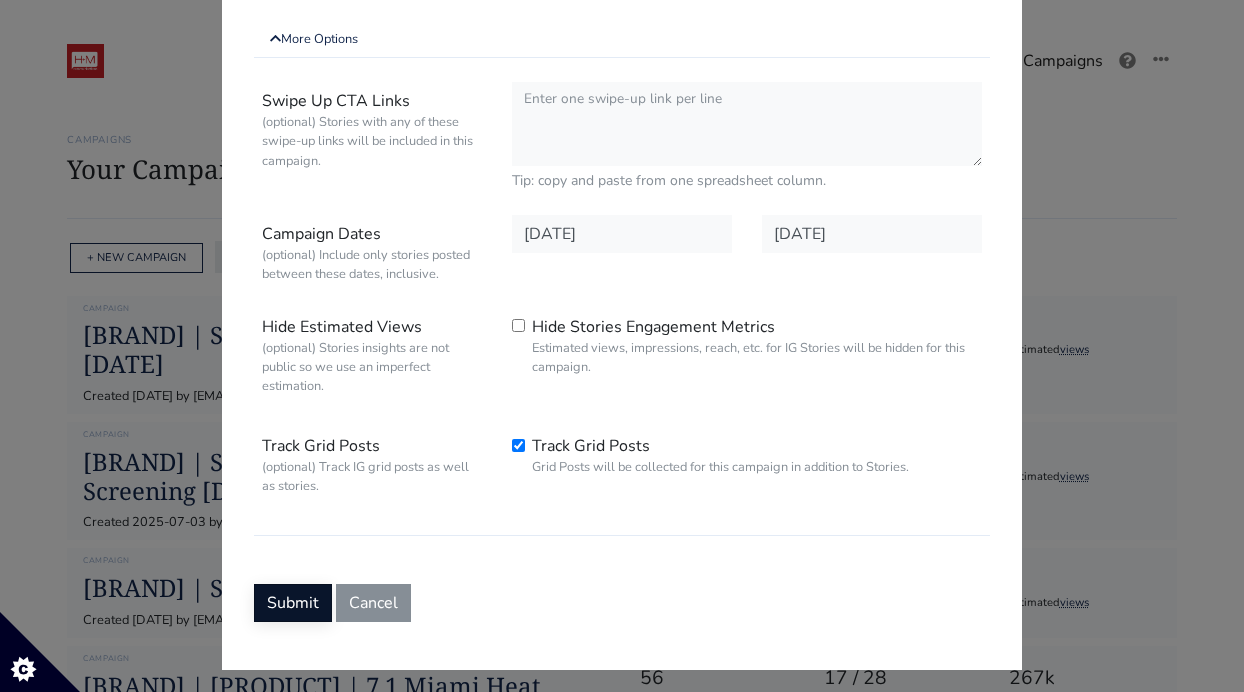 click on "Submit" at bounding box center (293, 603) 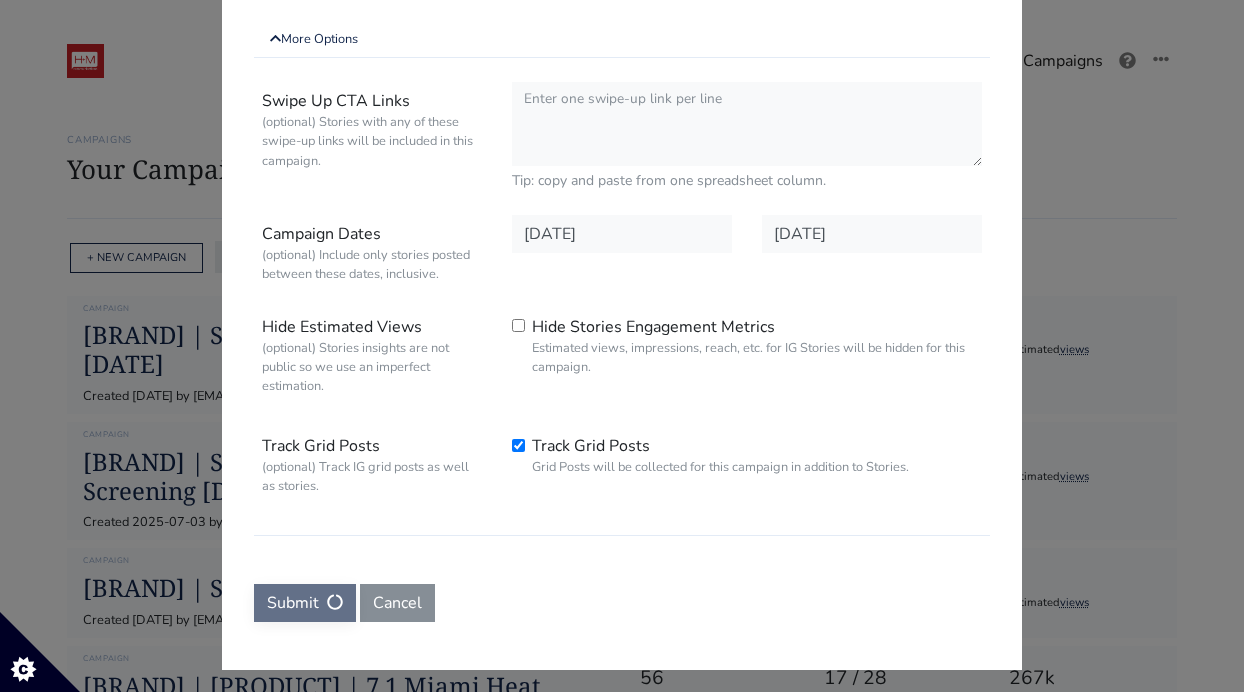 scroll, scrollTop: 0, scrollLeft: 0, axis: both 